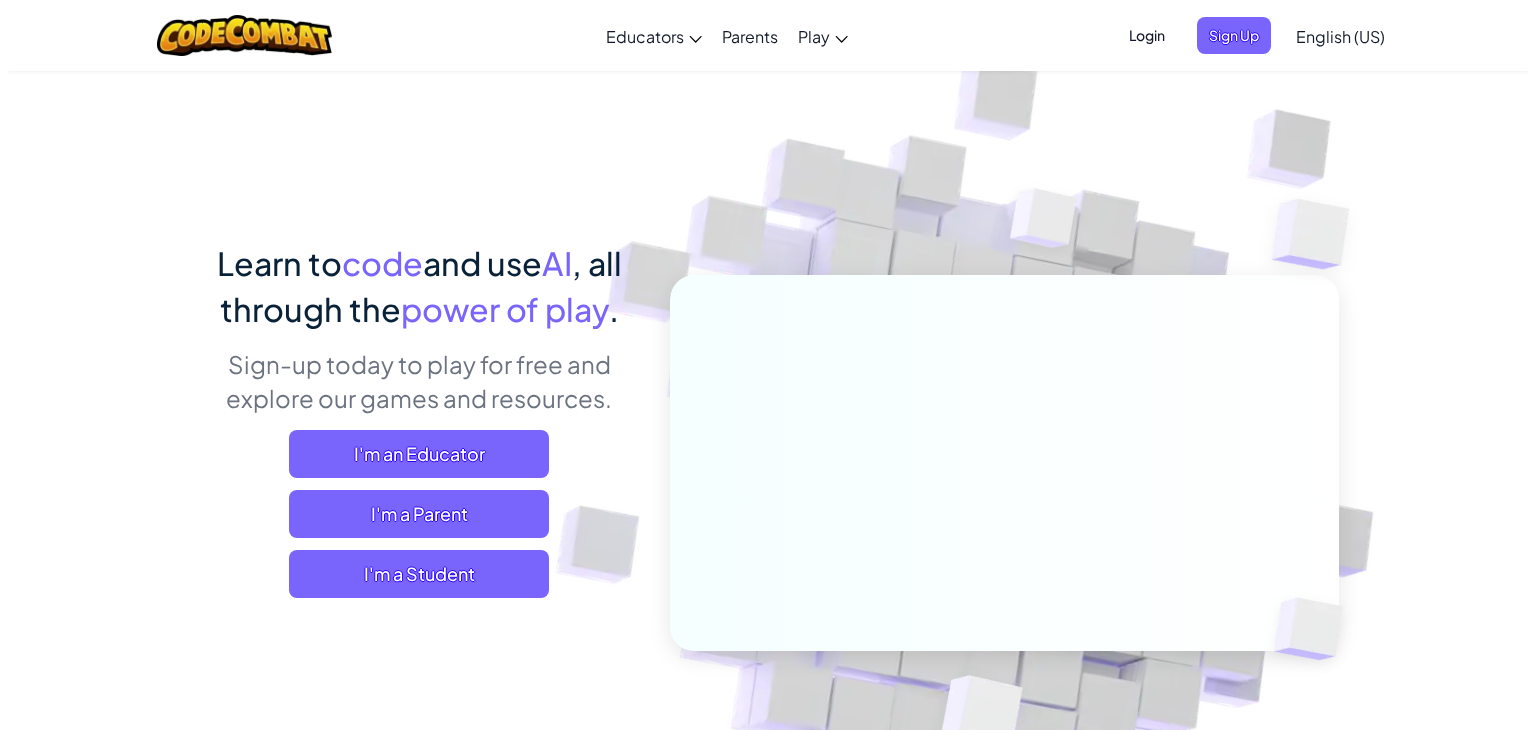 scroll, scrollTop: 0, scrollLeft: 0, axis: both 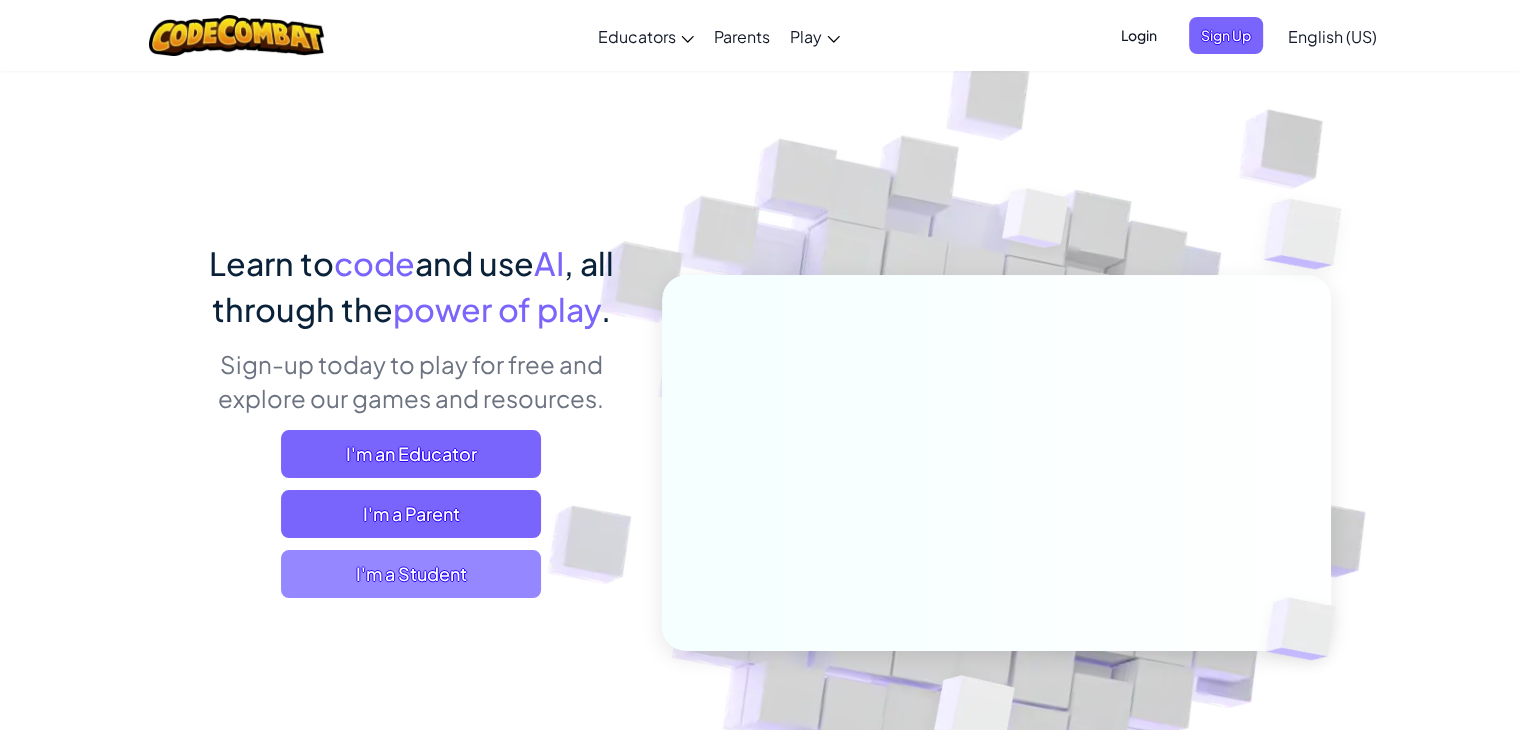click on "I'm a Student" at bounding box center (411, 574) 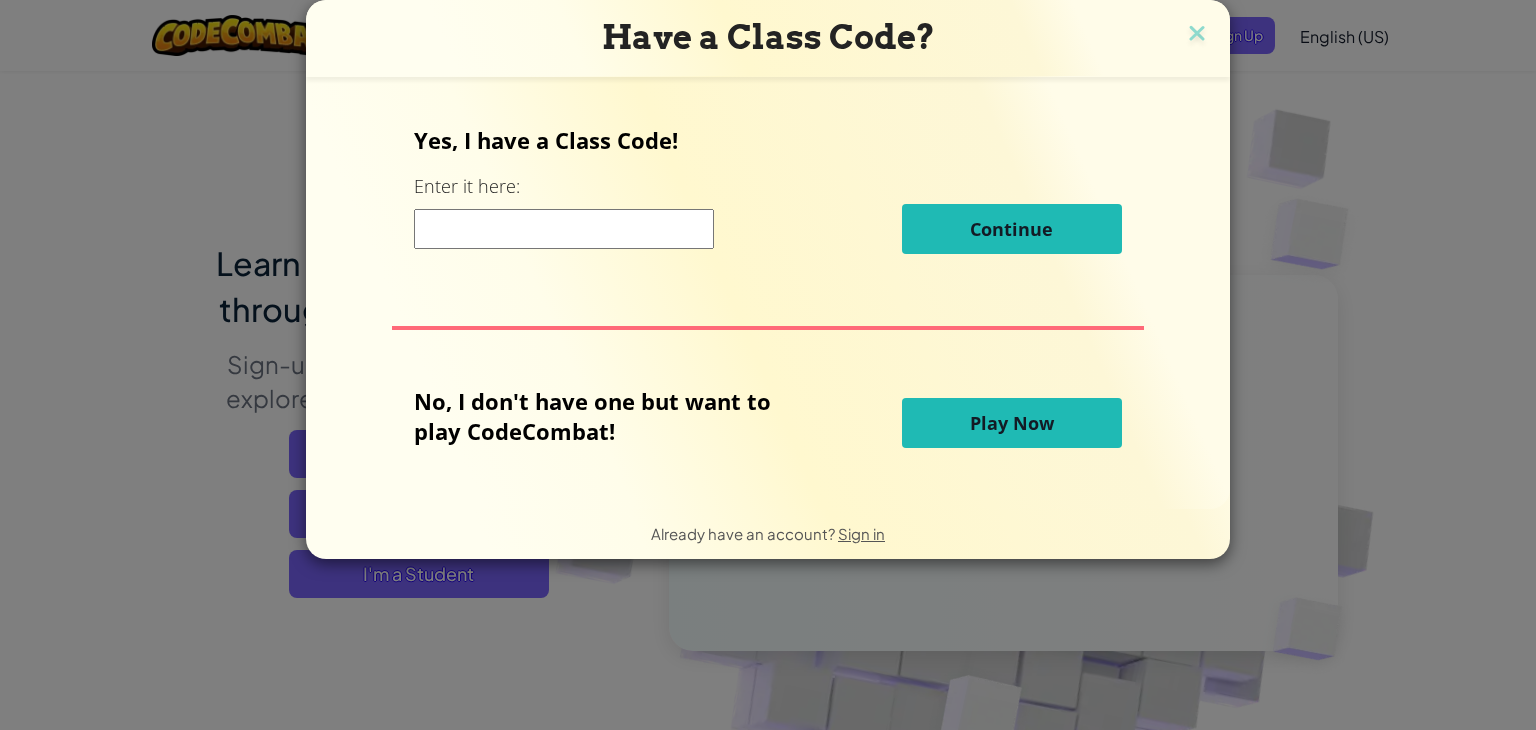 click on "Play Now" at bounding box center (1012, 423) 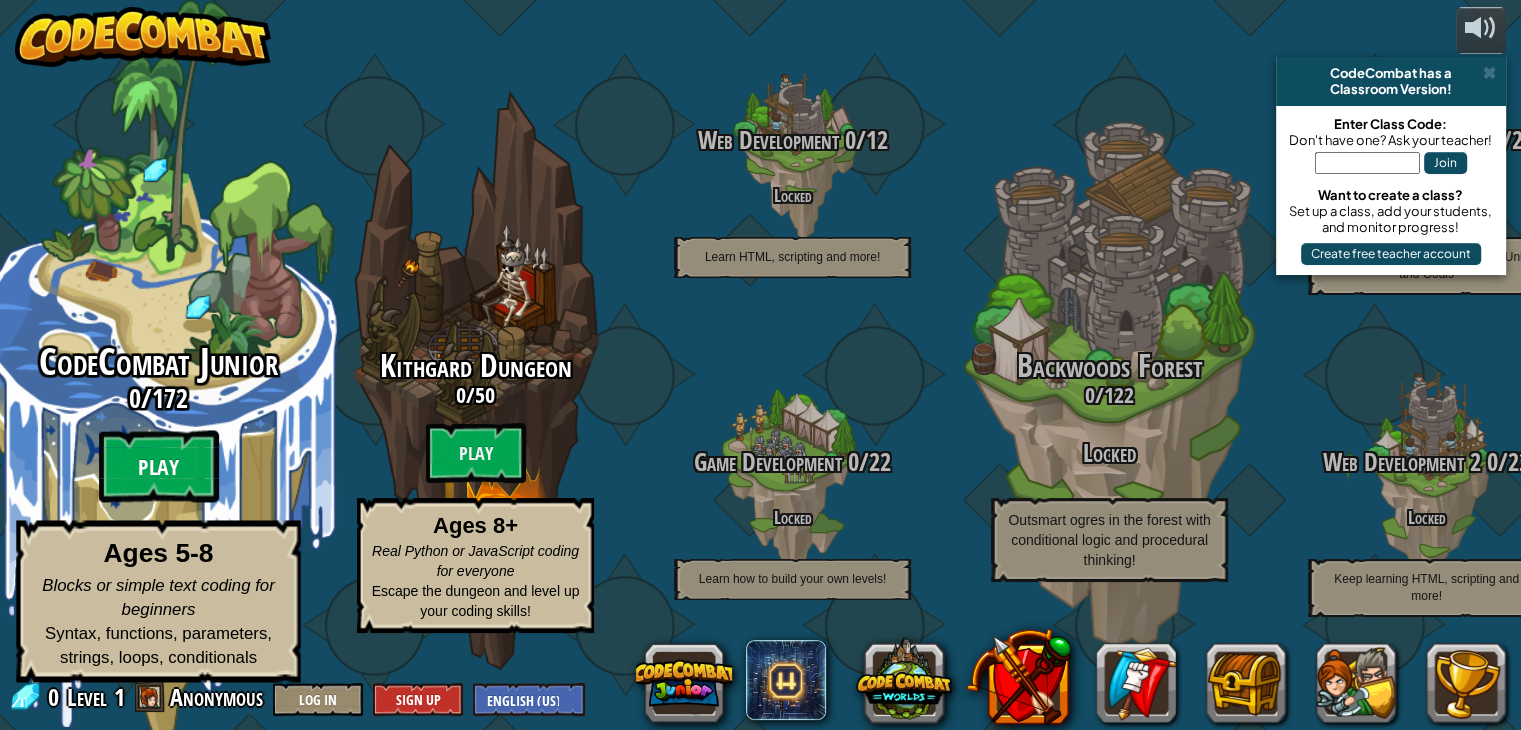 click on "Play" at bounding box center [159, 467] 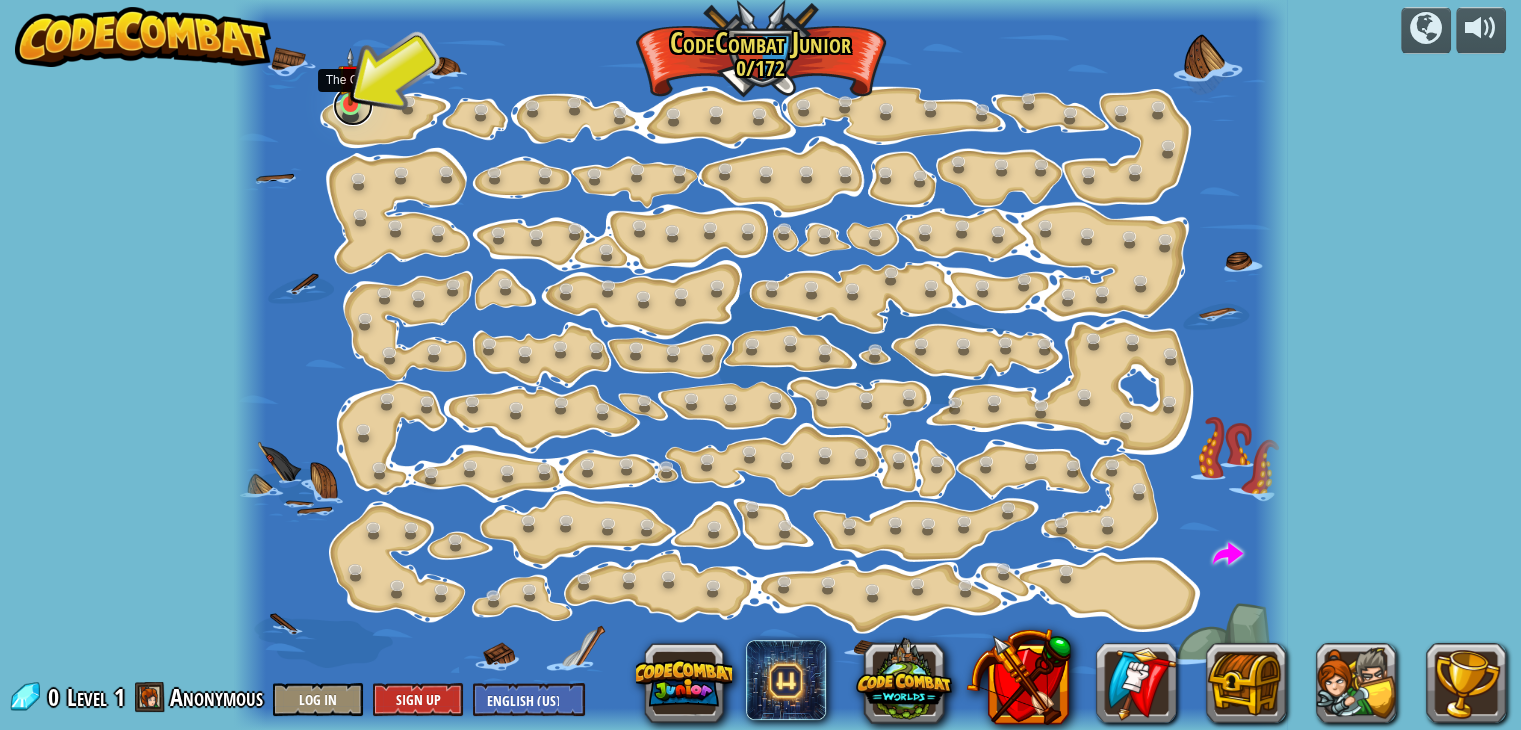 click at bounding box center [353, 106] 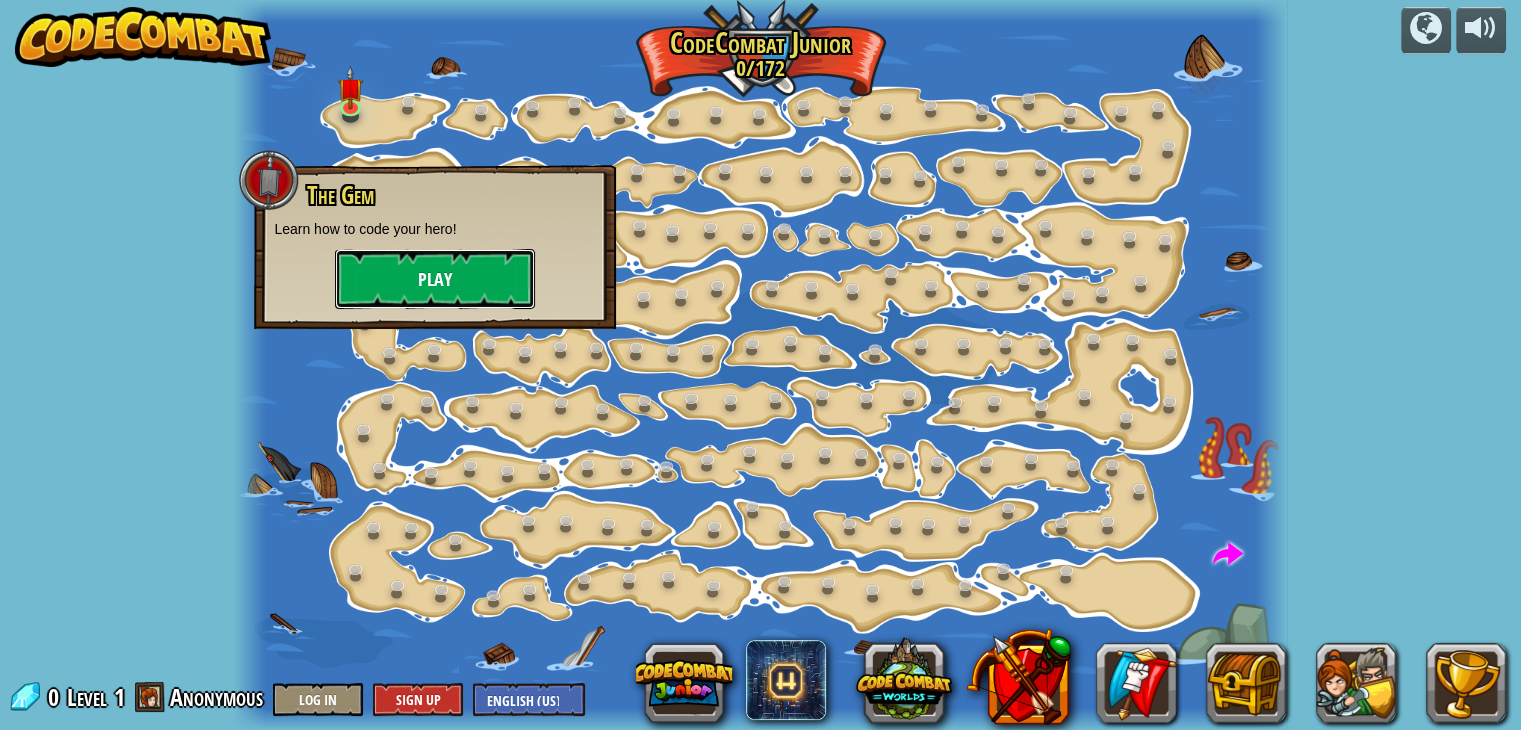 click on "Play" at bounding box center (435, 279) 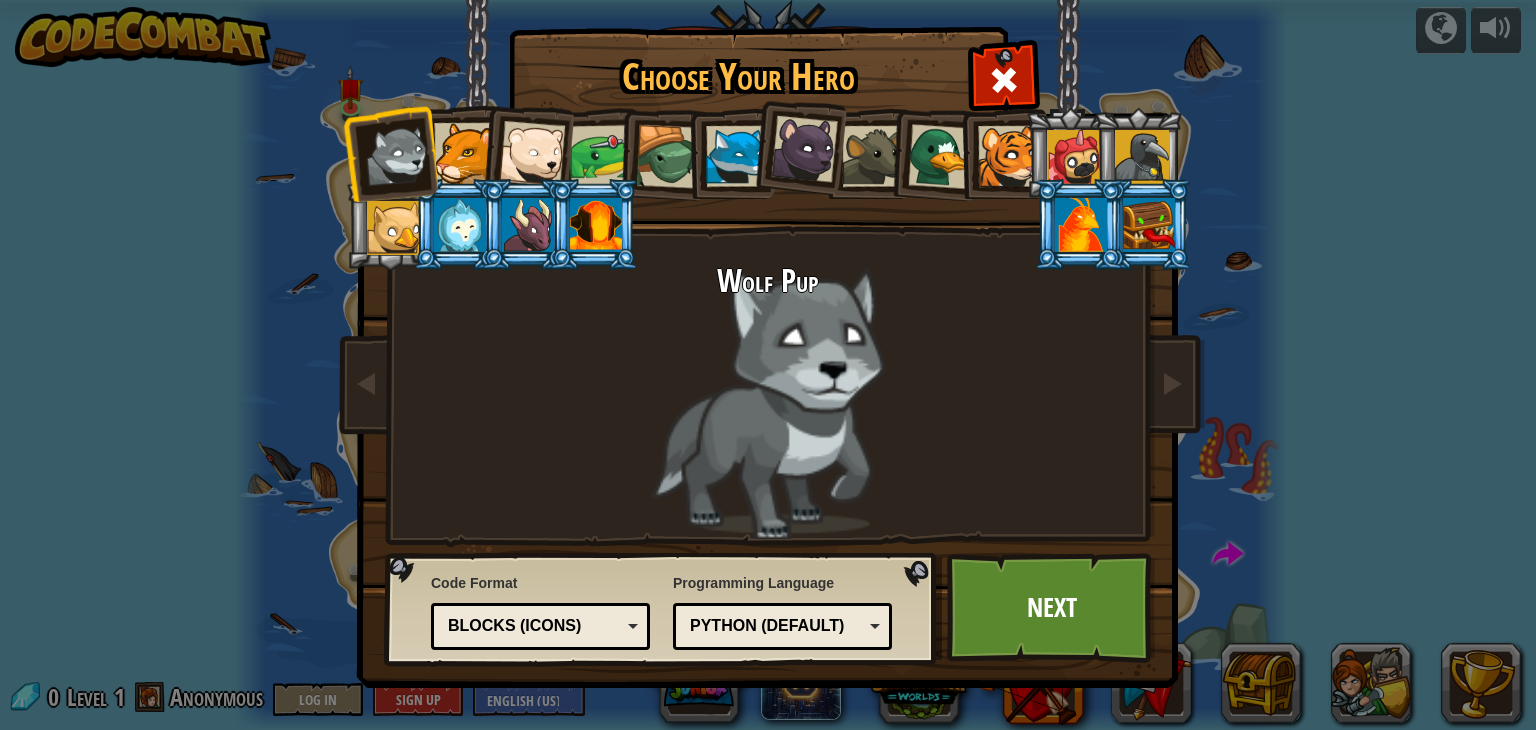 click at bounding box center (464, 153) 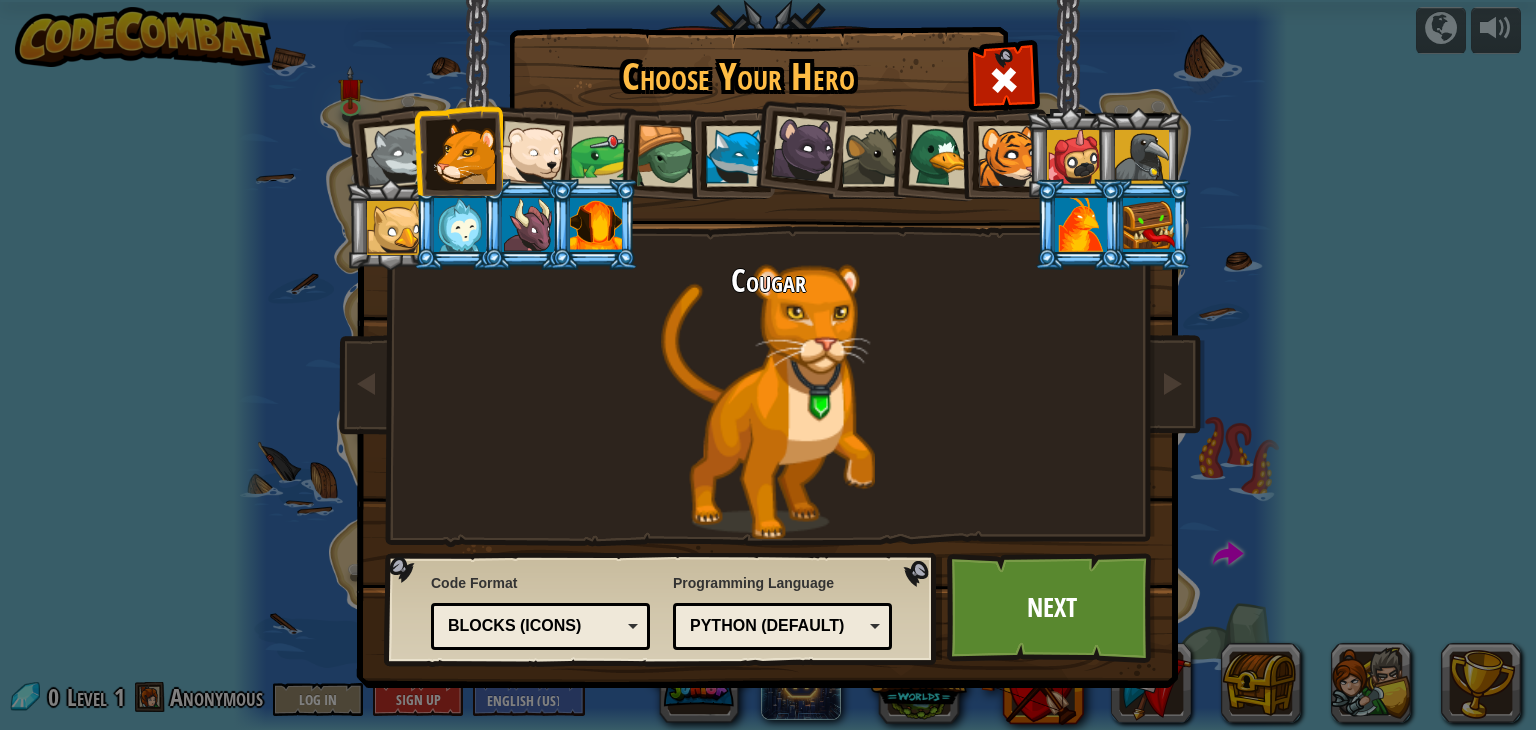 click at bounding box center [736, 156] 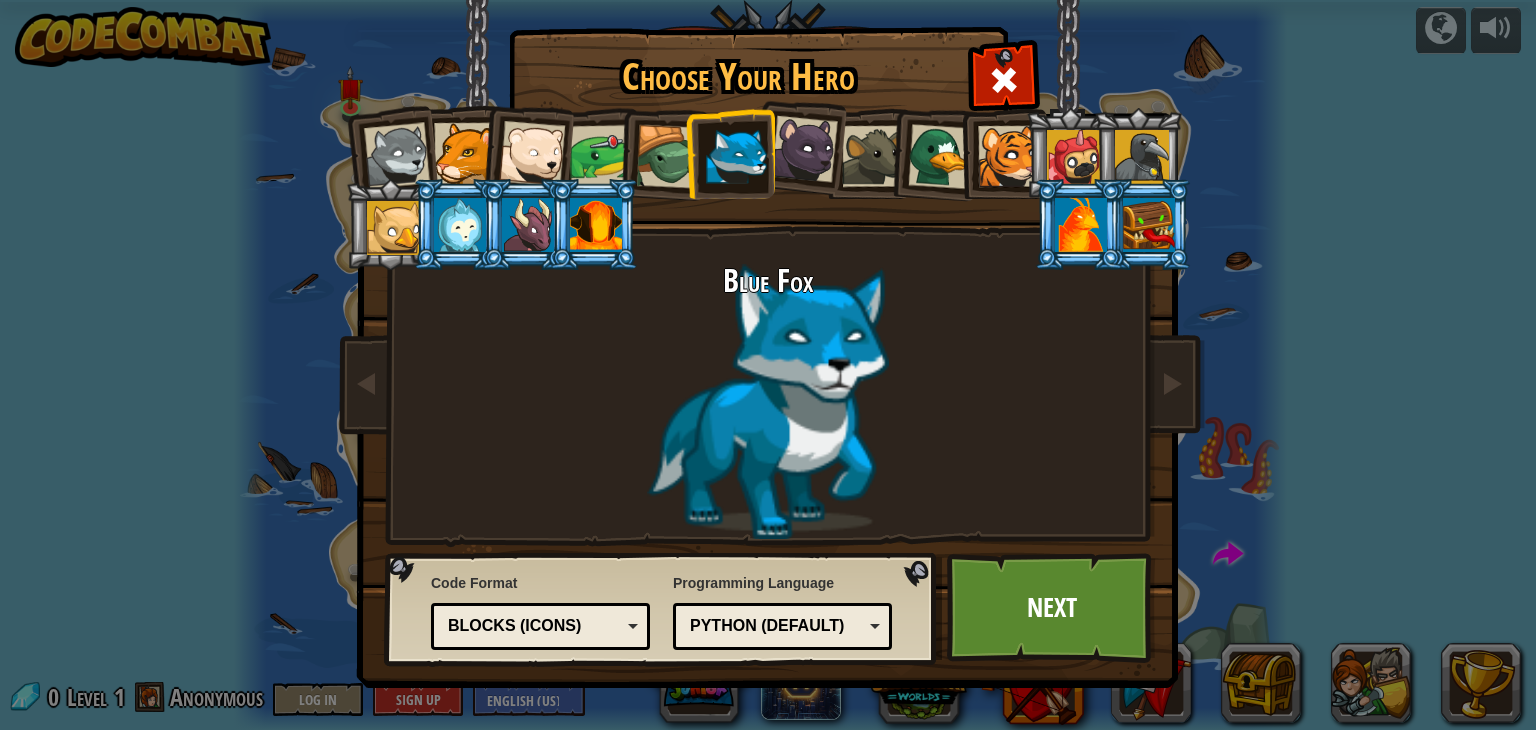 click on "Blocks (Icons)" at bounding box center [540, 626] 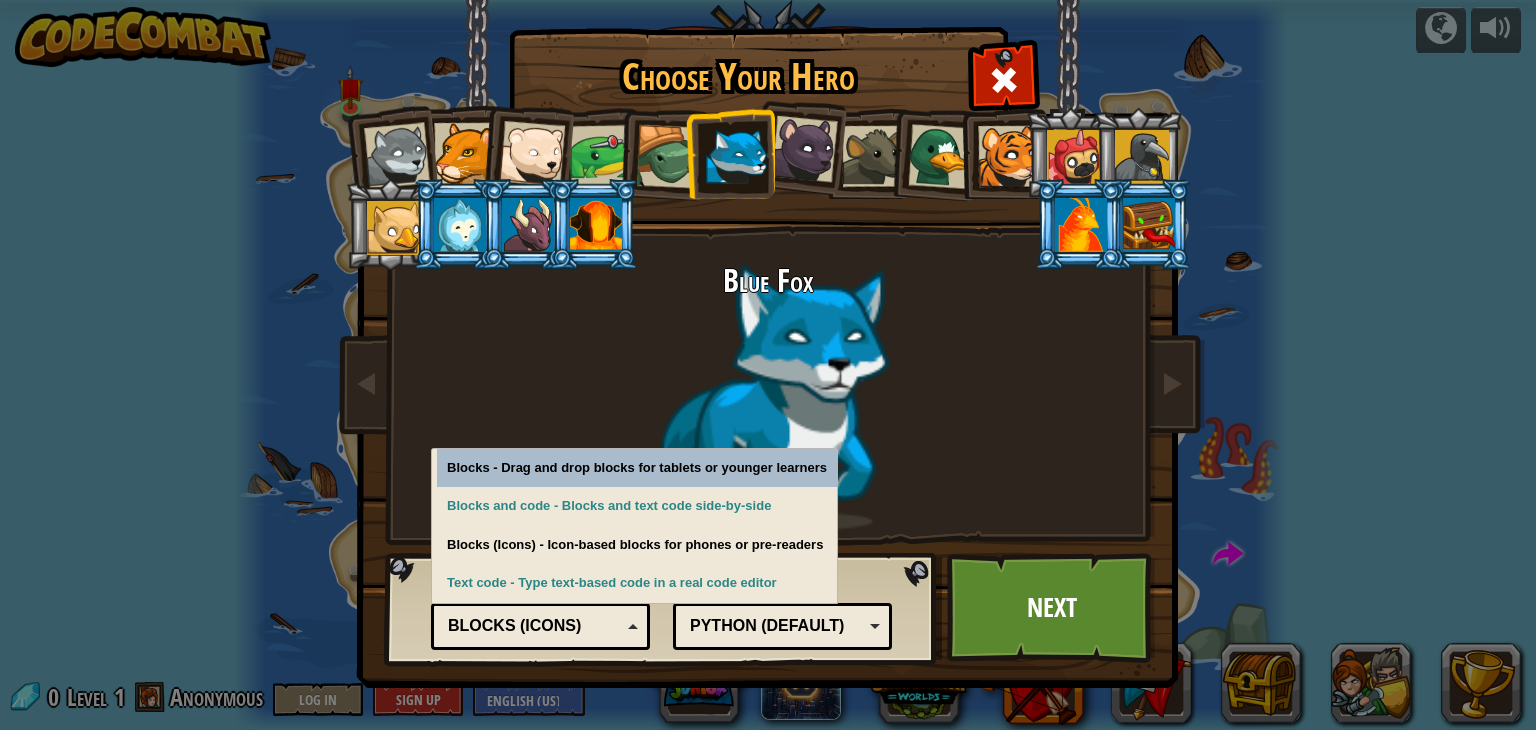 click on "Blue Fox" at bounding box center (768, 401) 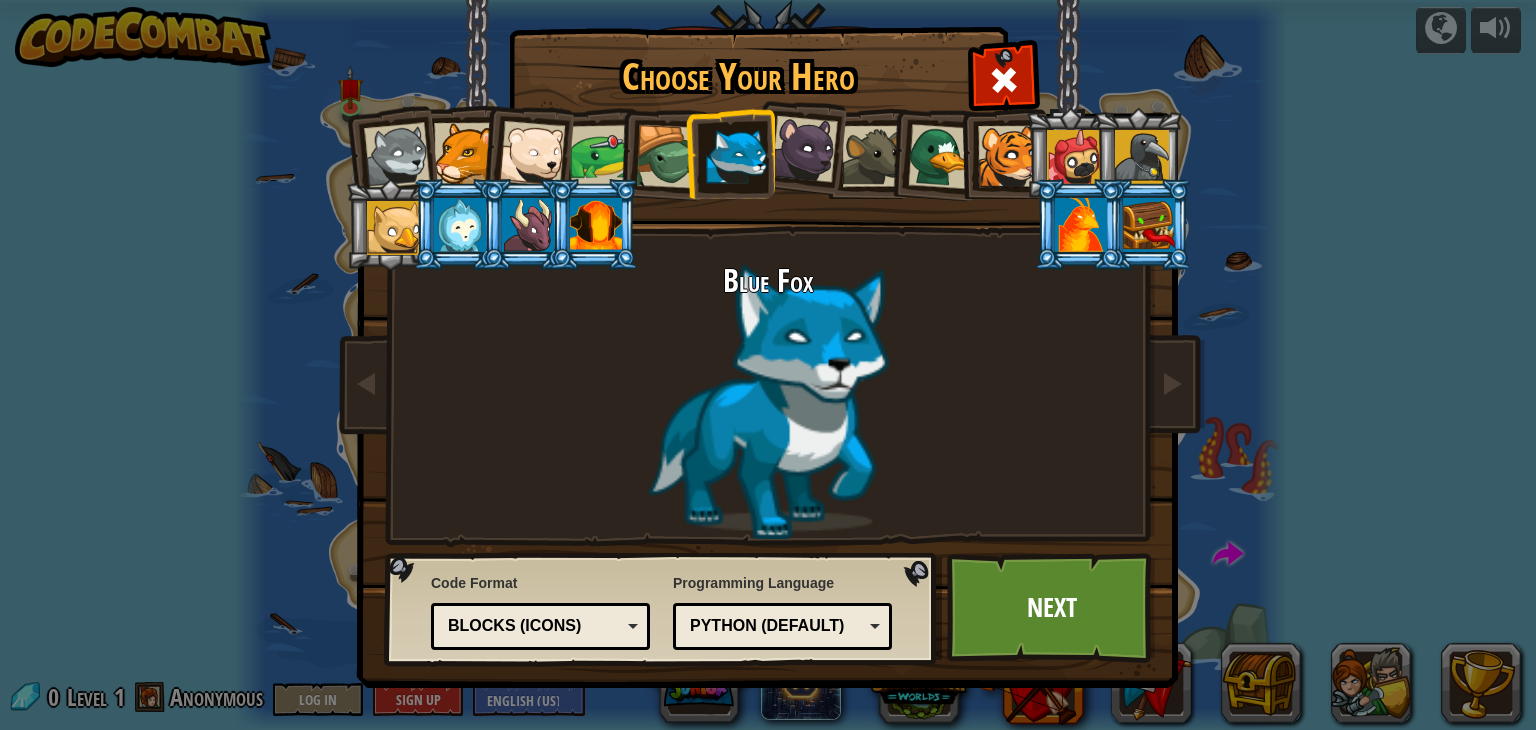 click on "Blocks (Icons)" at bounding box center [534, 626] 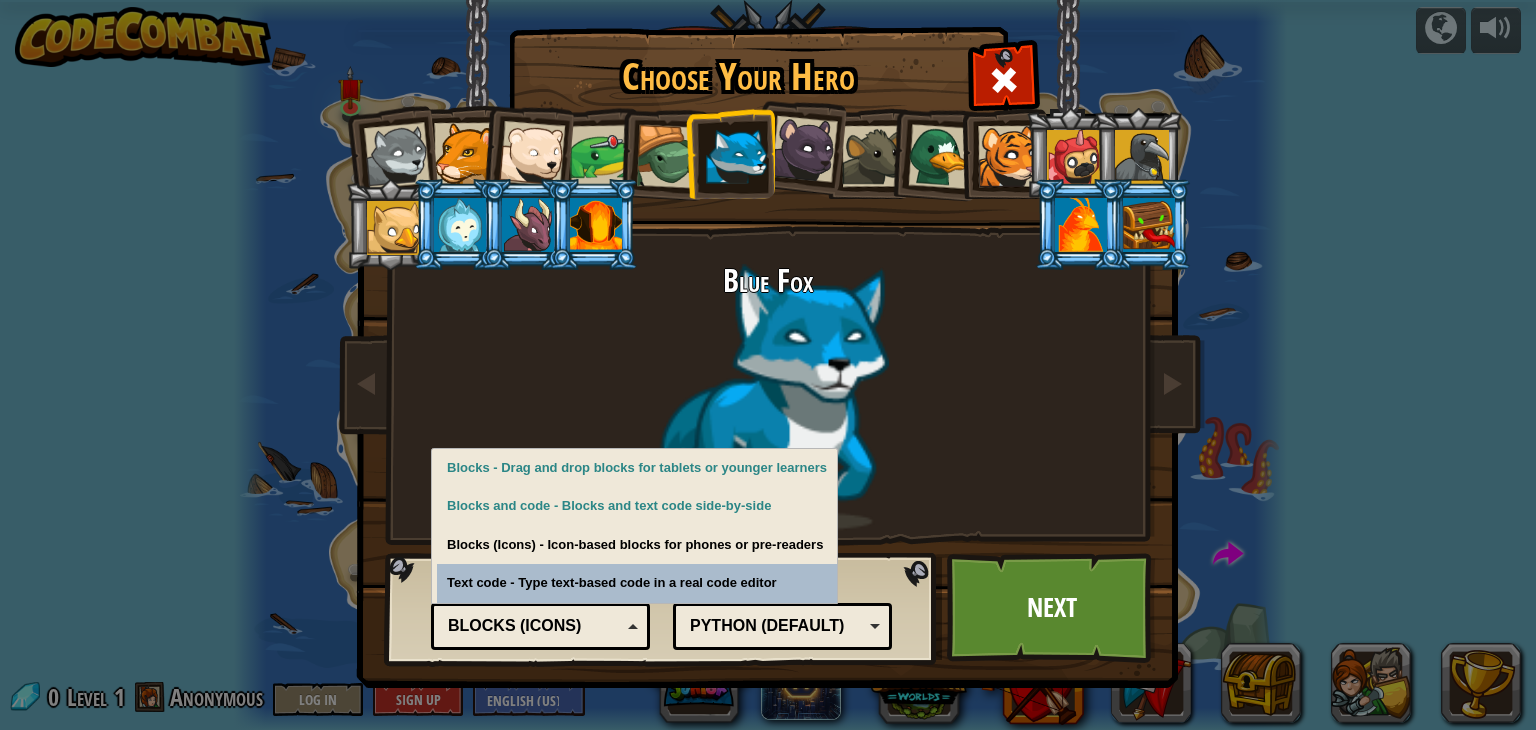 click on "Blocks (Icons)" at bounding box center [534, 626] 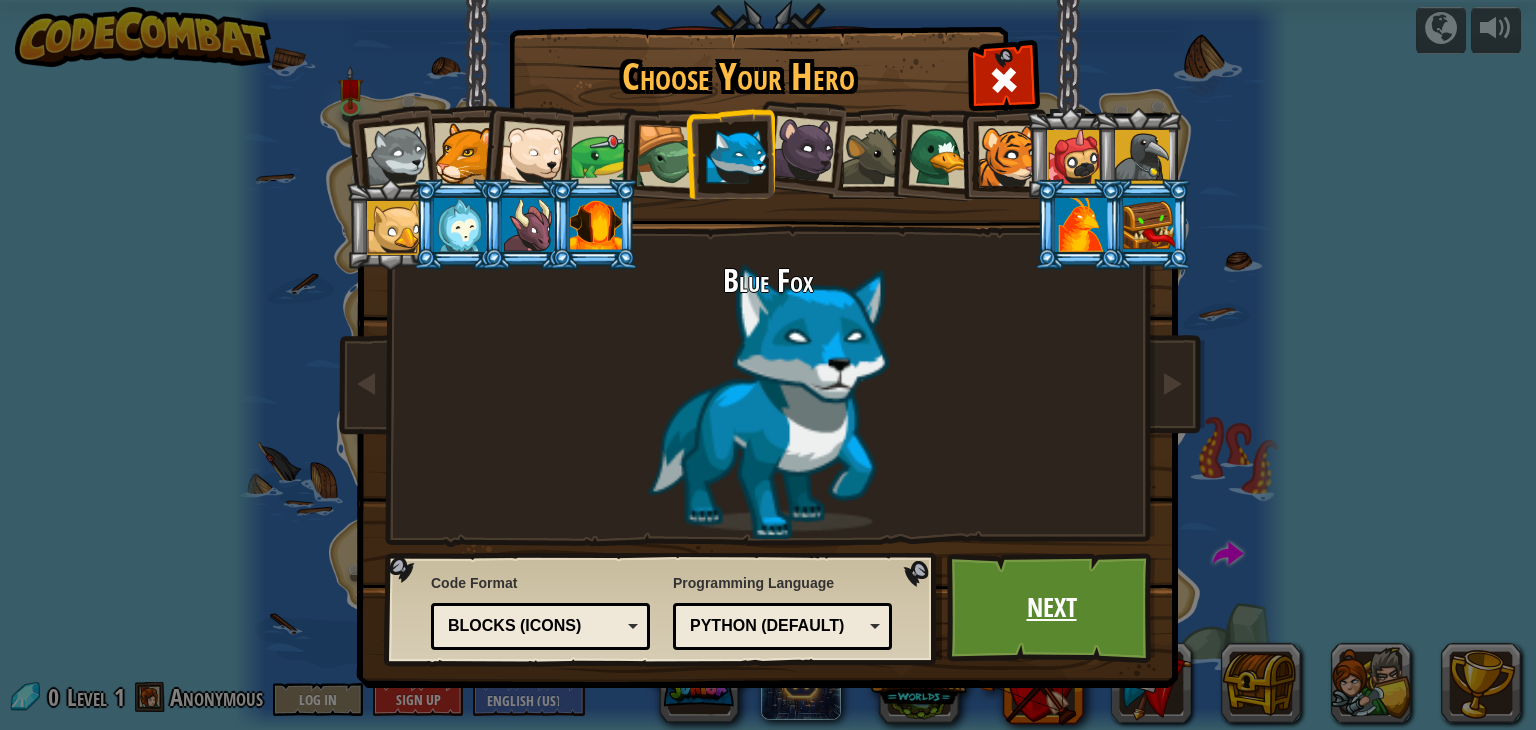click on "Next" at bounding box center [1051, 608] 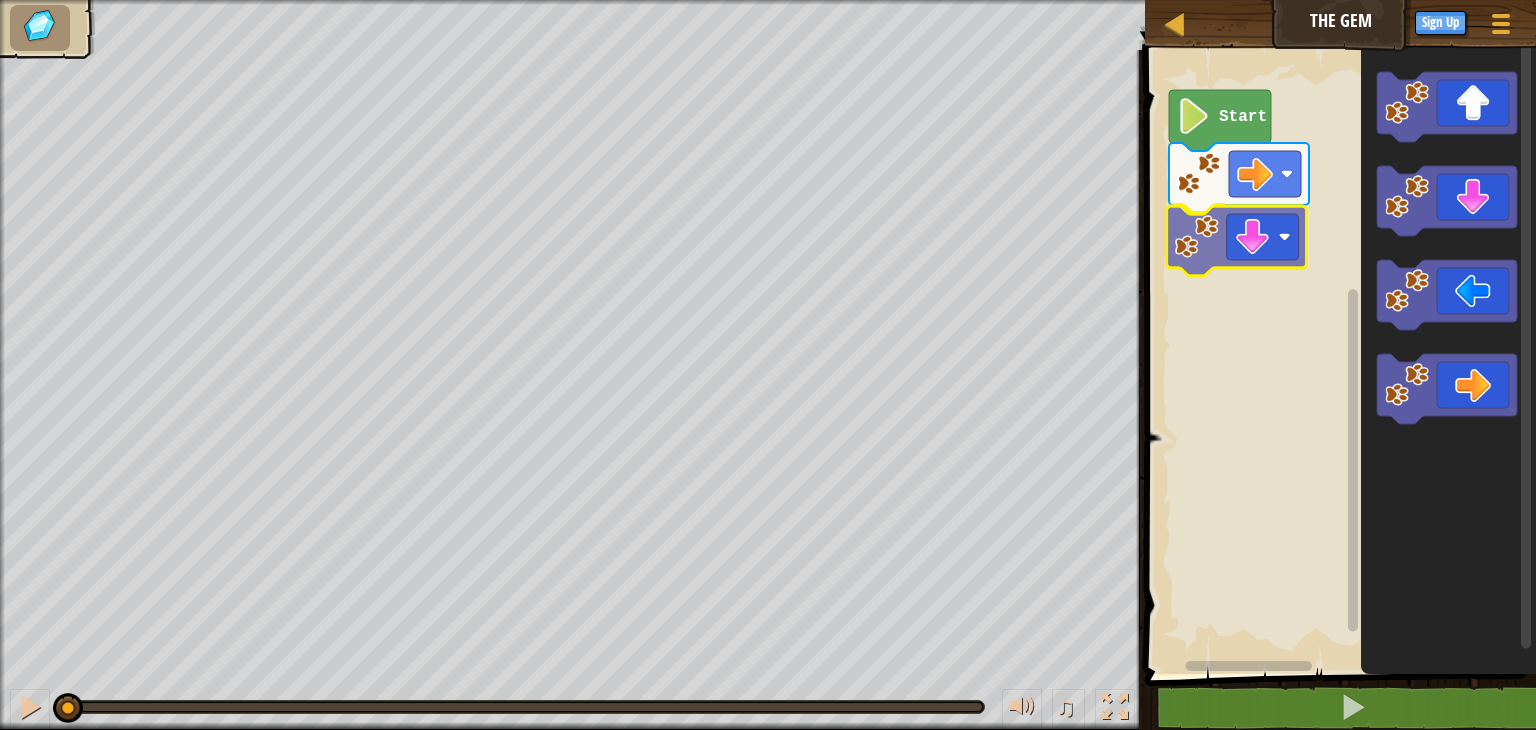 click on "Start" at bounding box center (1337, 357) 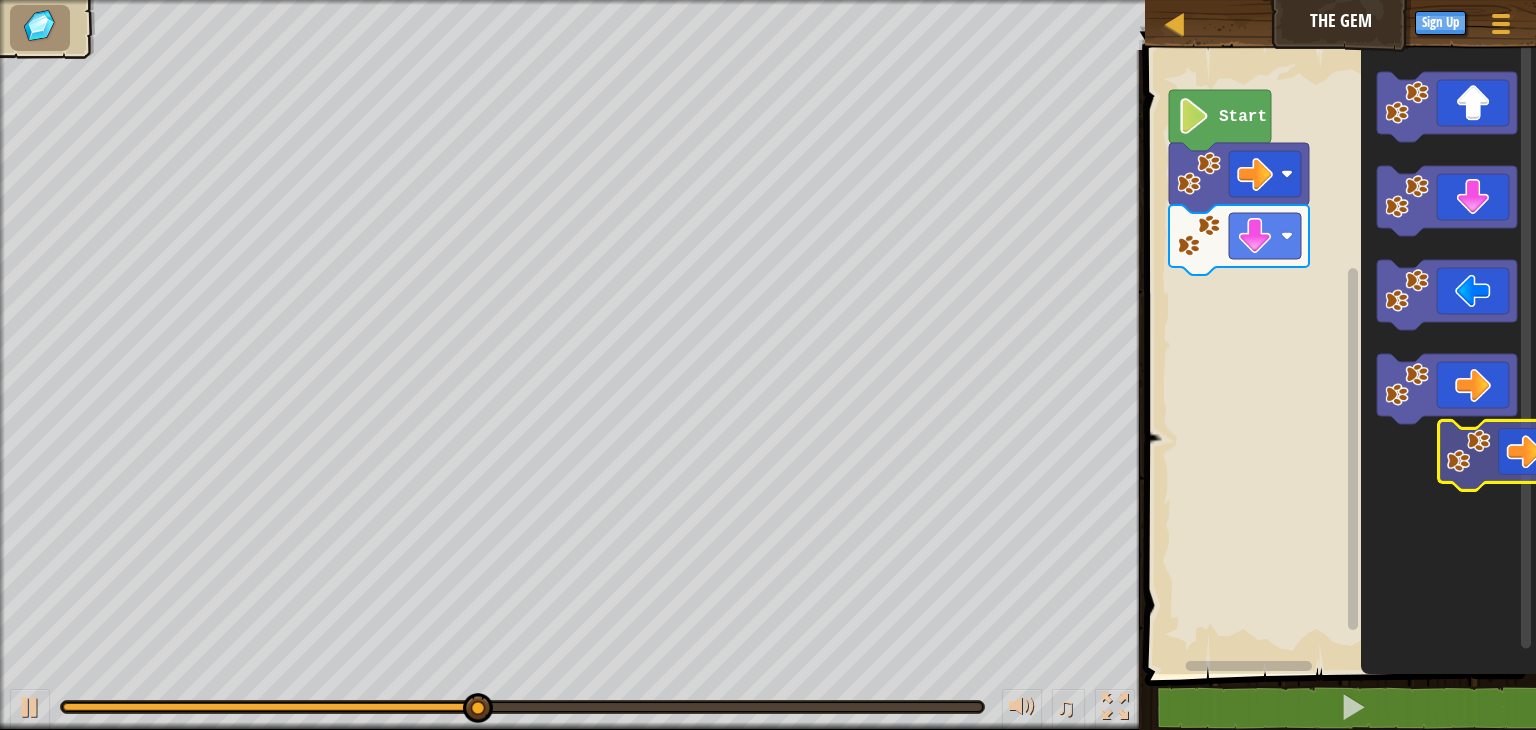 click on "Start" at bounding box center [1337, 357] 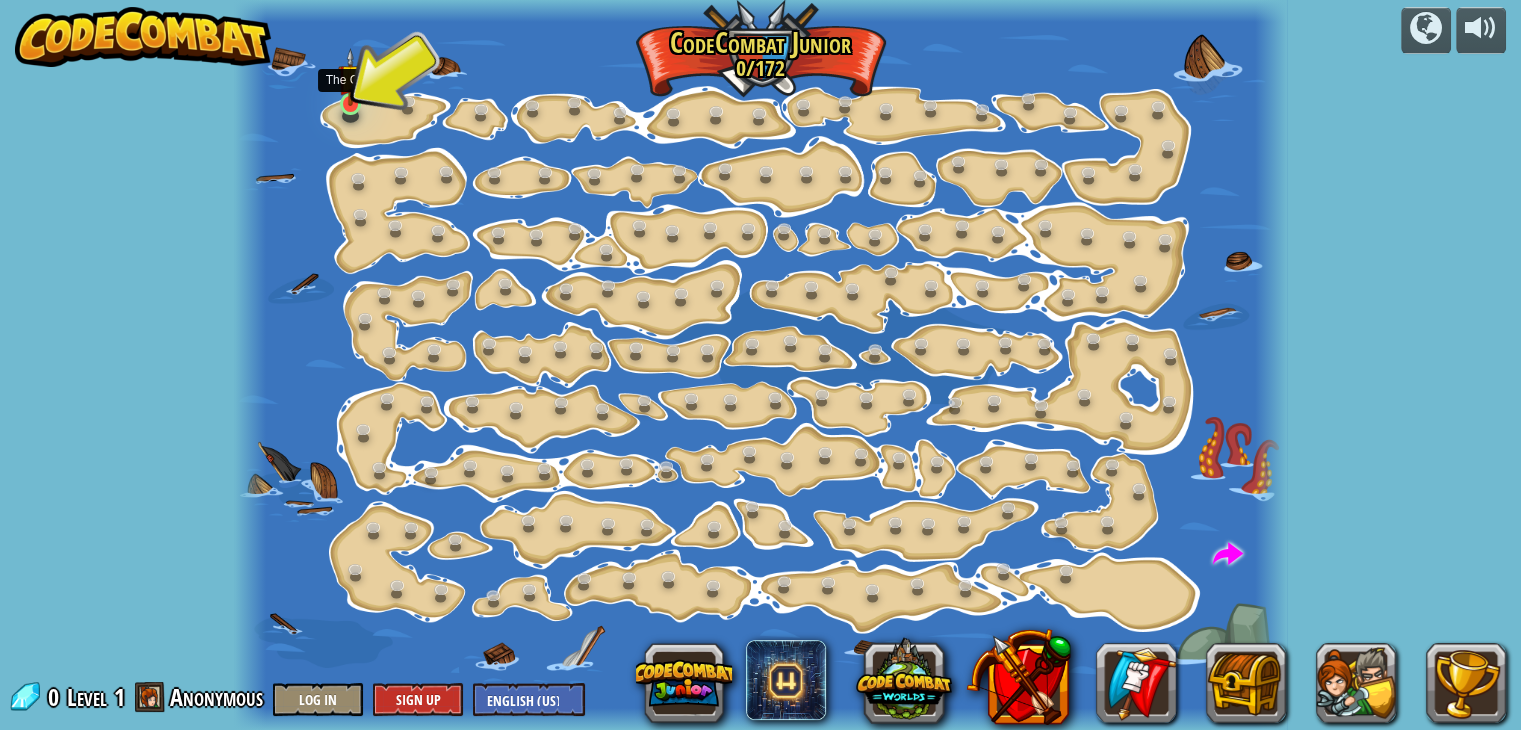 click at bounding box center (351, 77) 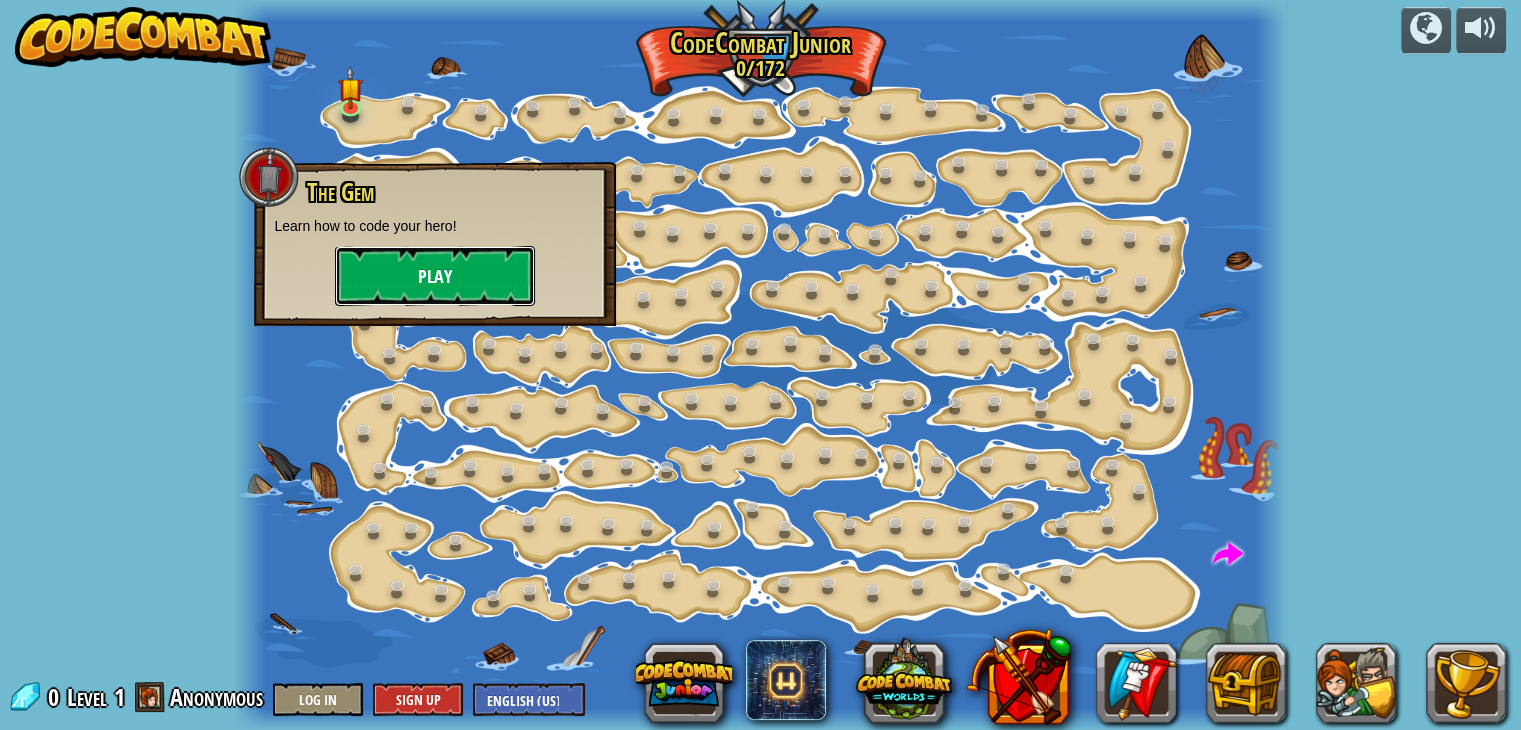 click on "Play" at bounding box center (435, 276) 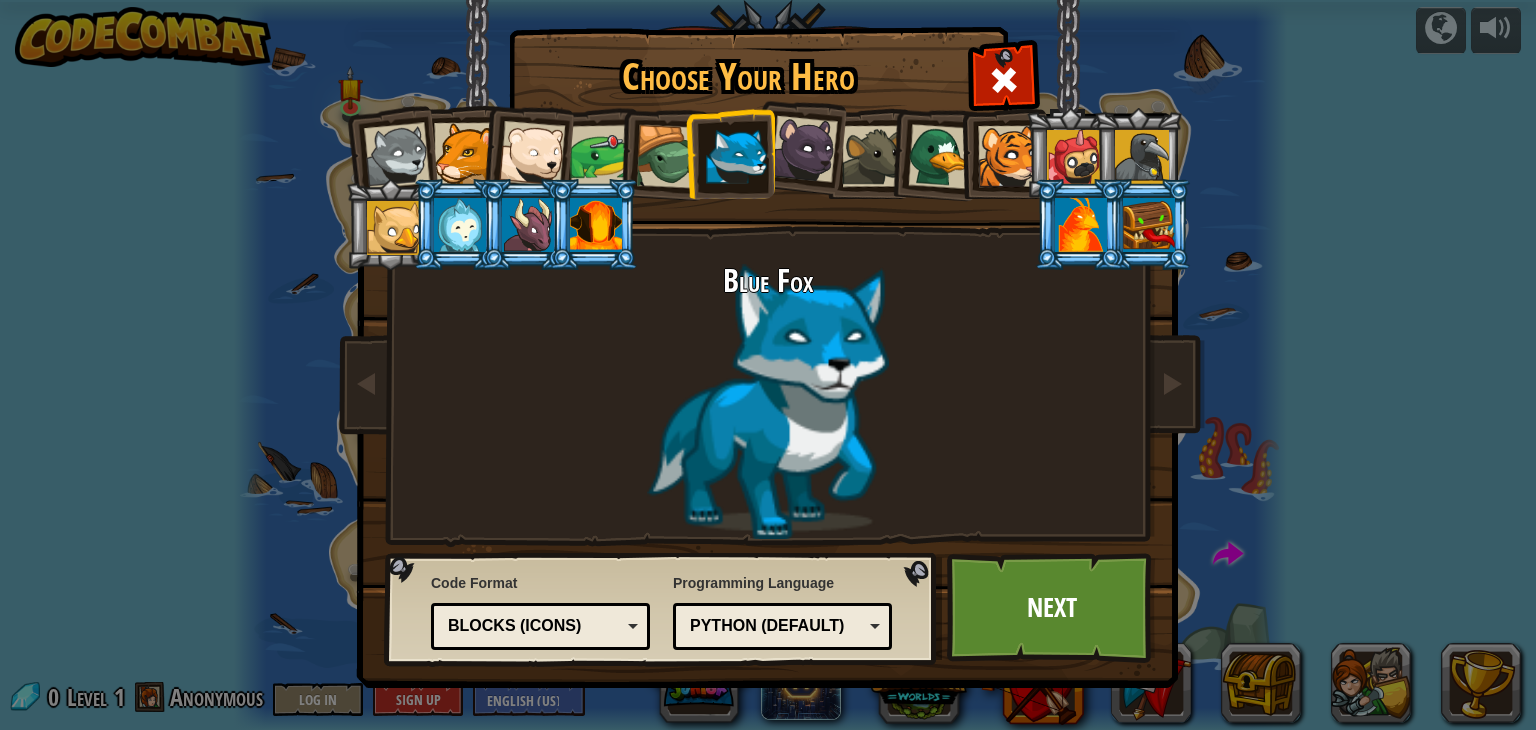click on "Blocks (Icons)" at bounding box center [534, 626] 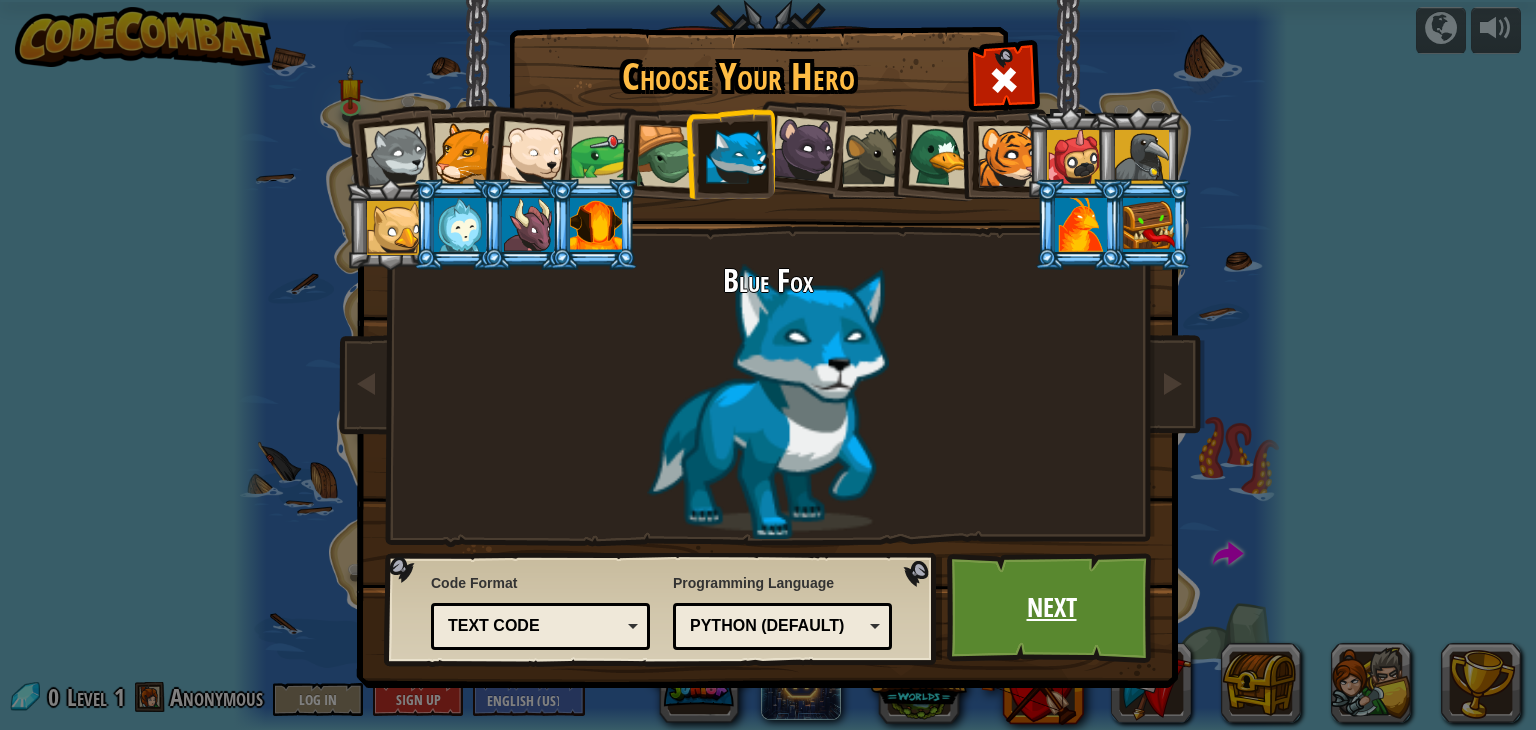 click on "Next" at bounding box center (1051, 608) 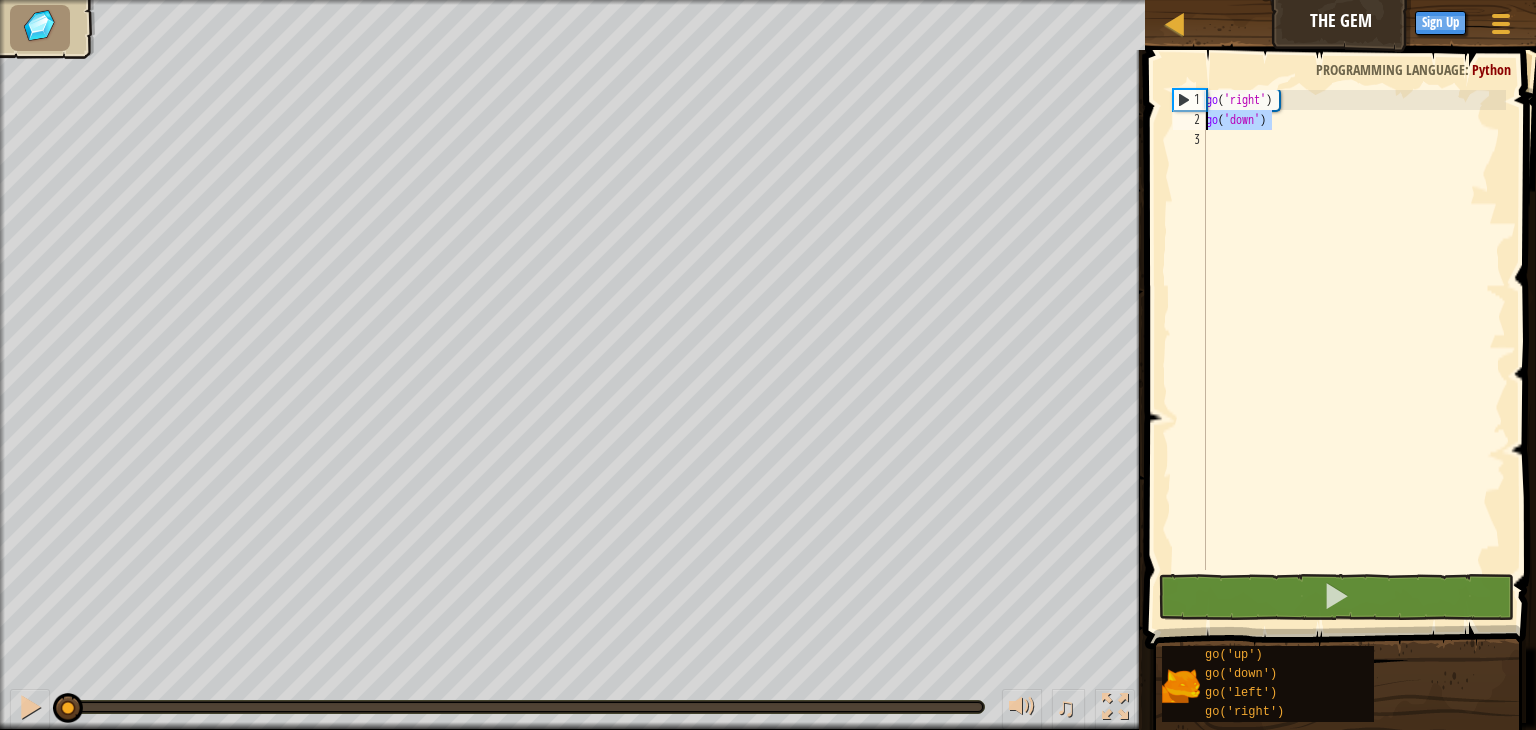 drag, startPoint x: 1274, startPoint y: 124, endPoint x: 1204, endPoint y: 128, distance: 70.11419 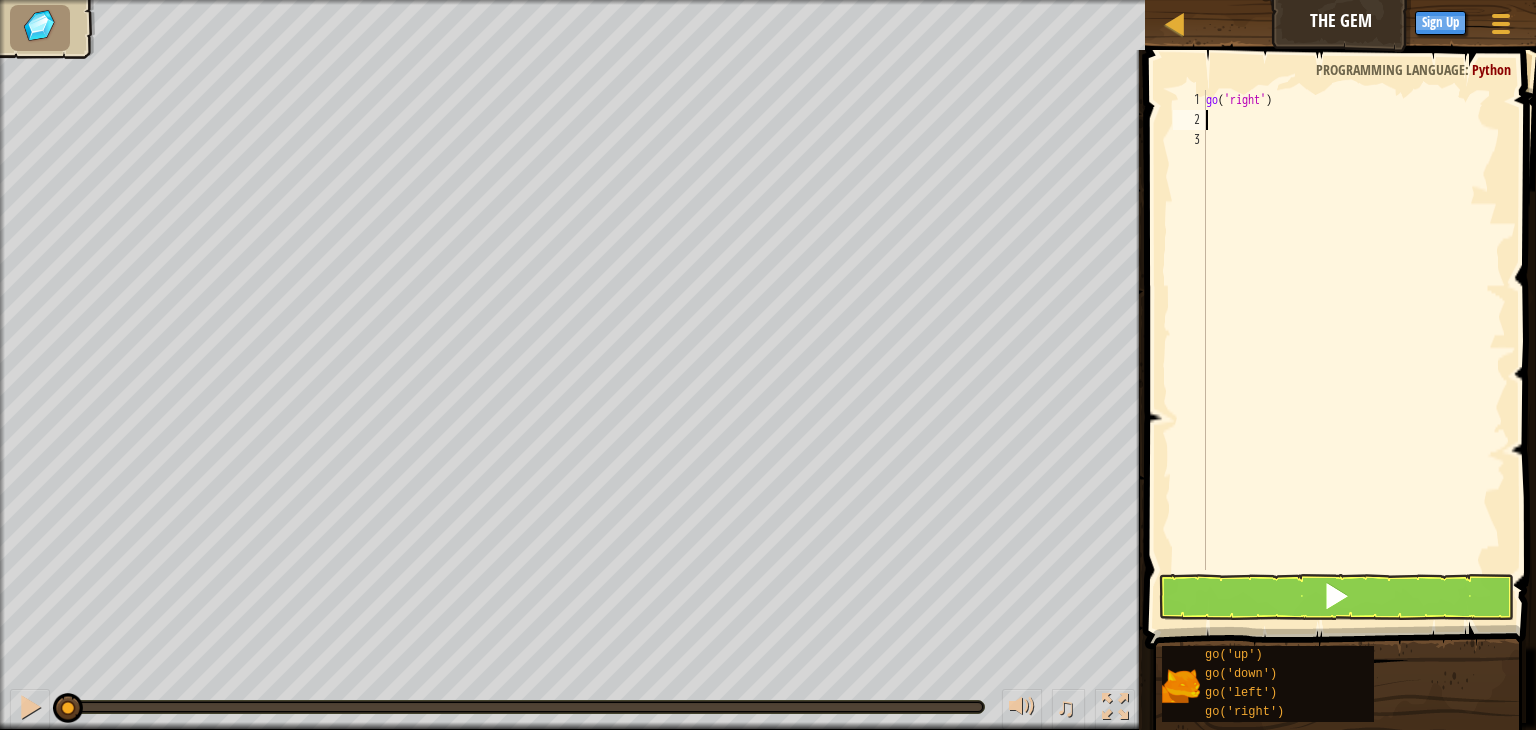 scroll, scrollTop: 9, scrollLeft: 0, axis: vertical 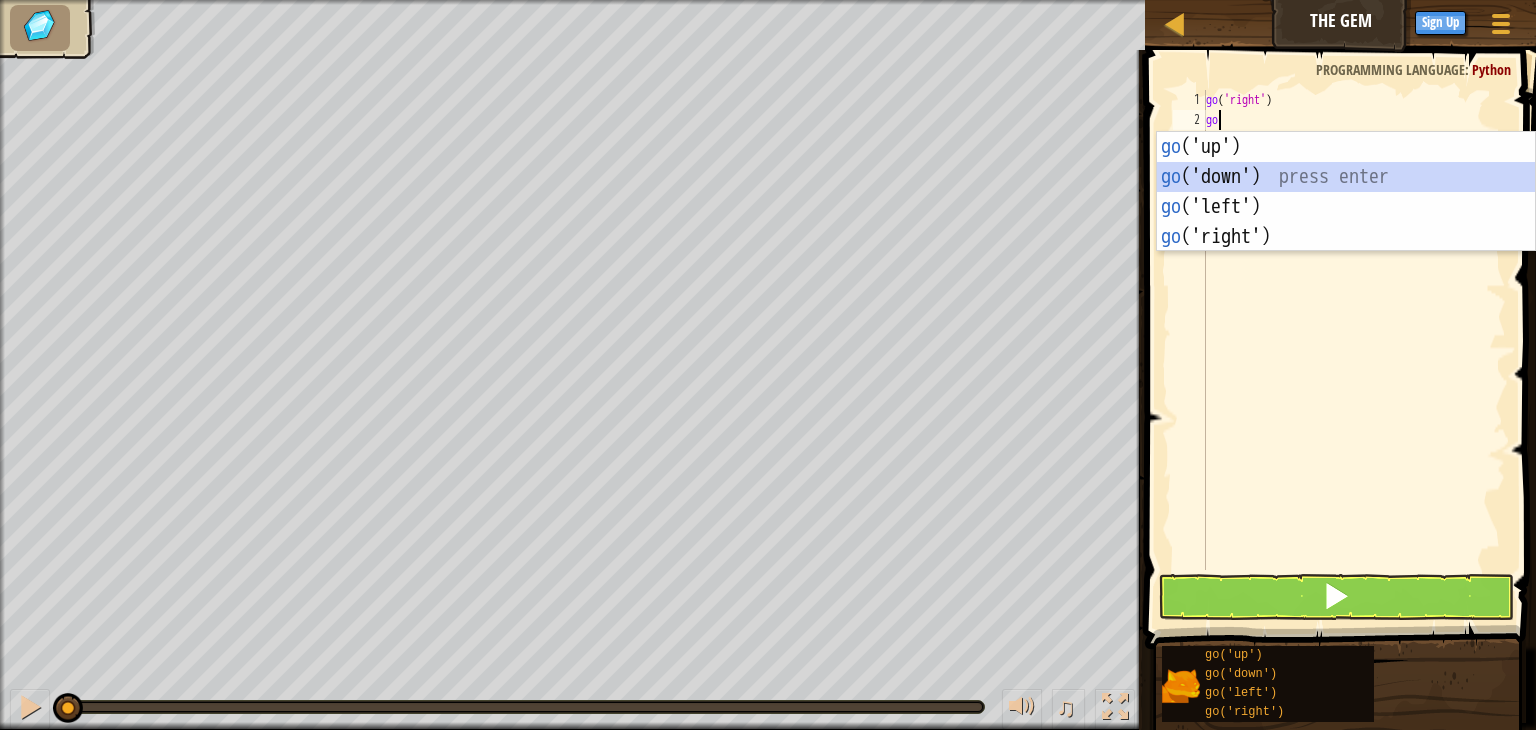 click on "go ('up') press enter go ('down') press enter go ('left') press enter go ('right') press enter" at bounding box center [1346, 222] 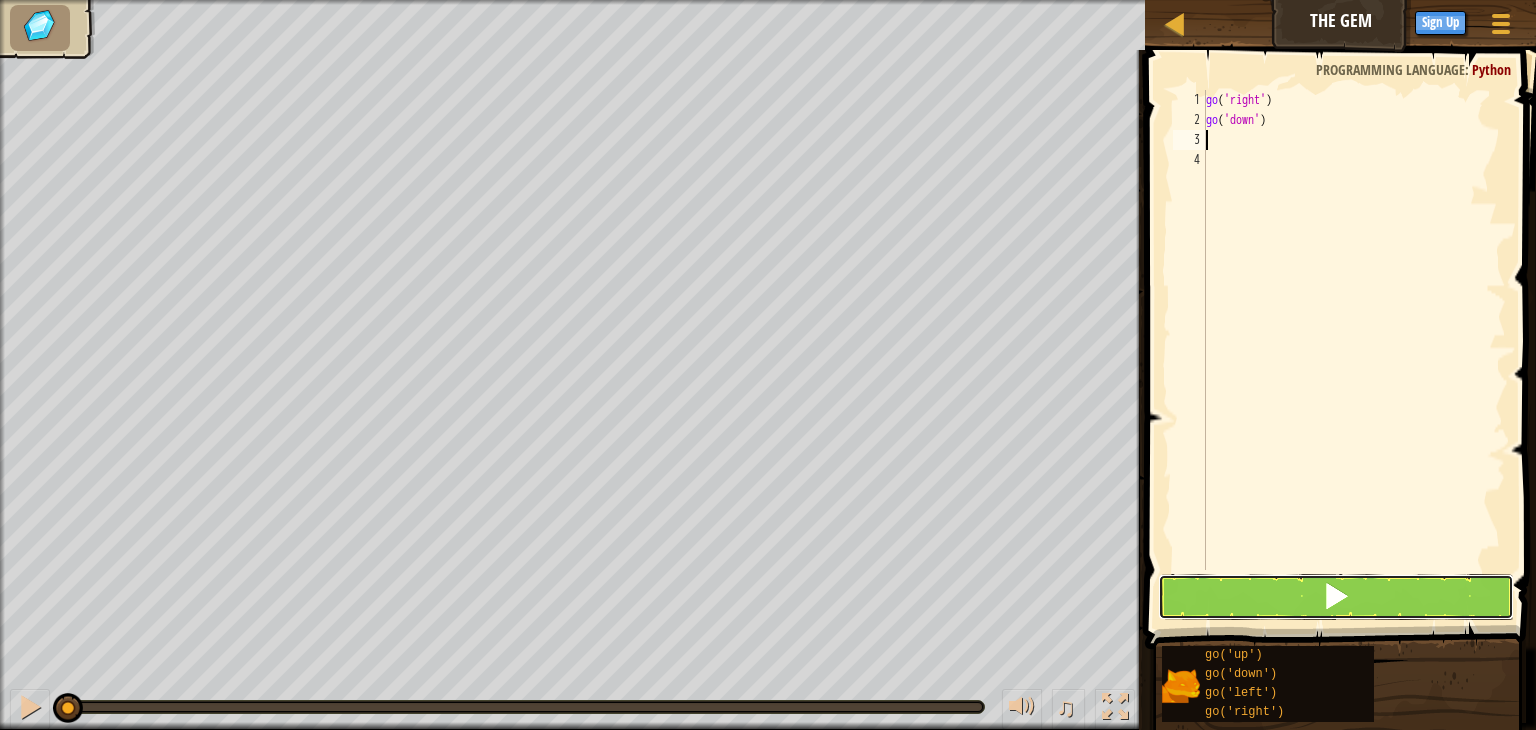 click at bounding box center [1336, 597] 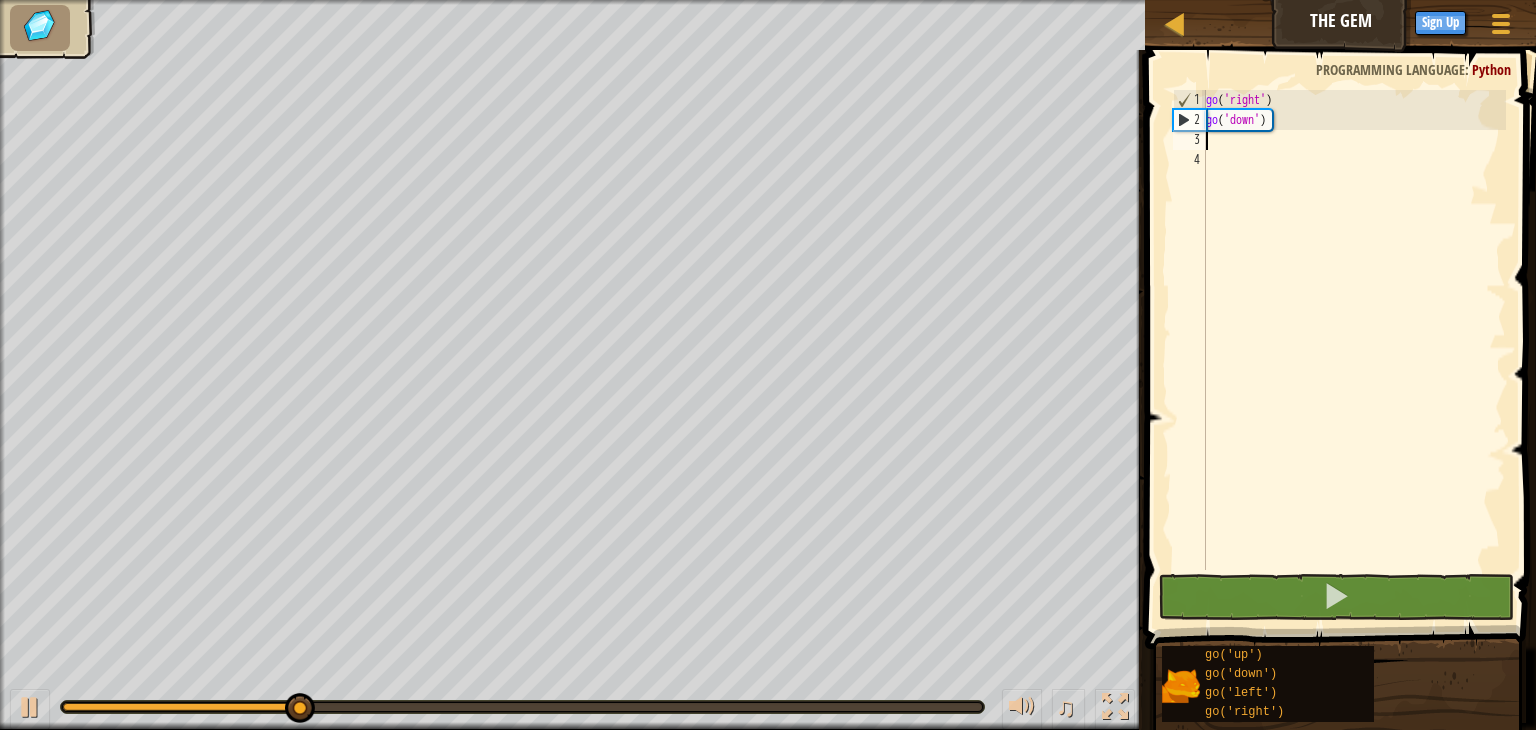 click on "go ( 'right' ) go ( 'down' )" at bounding box center [1354, 350] 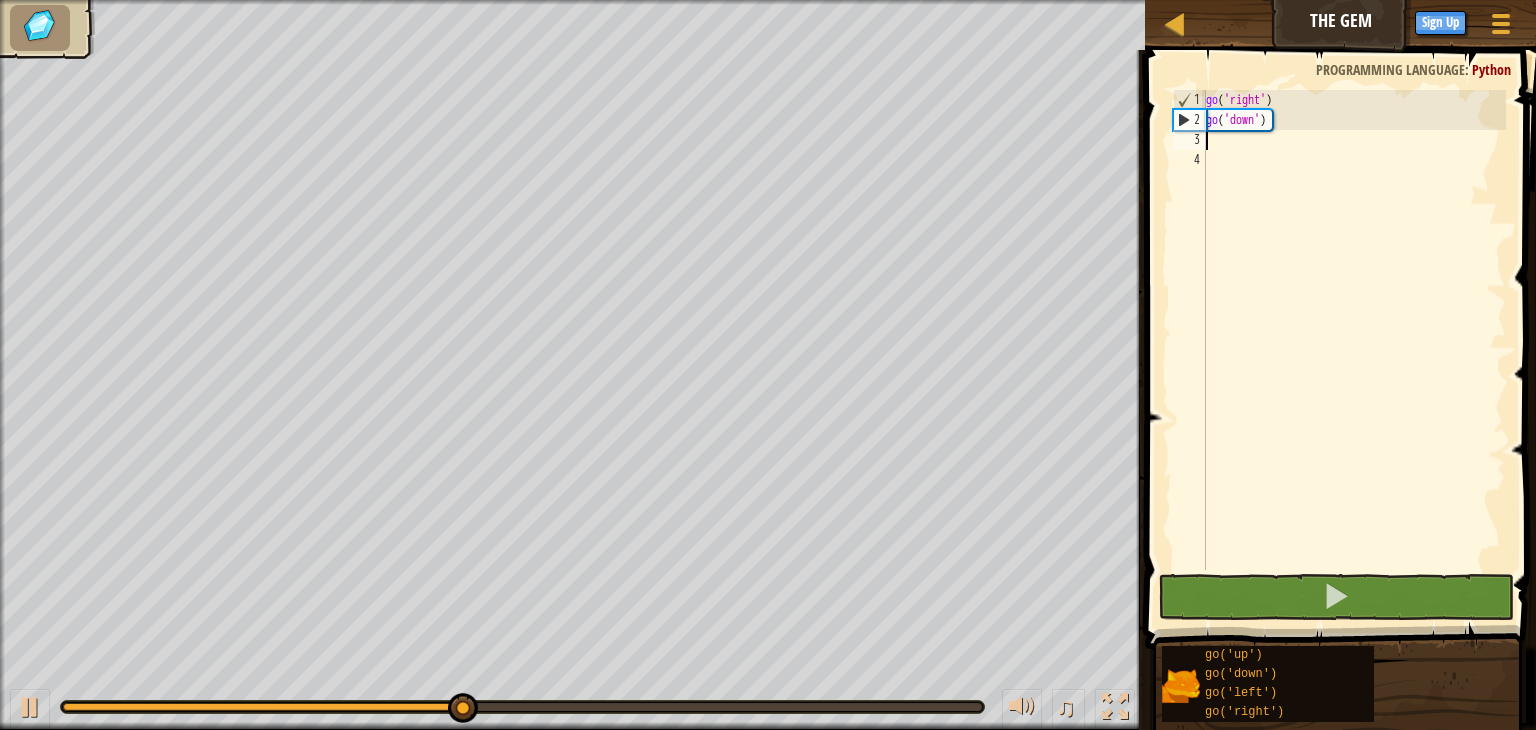 type on "go" 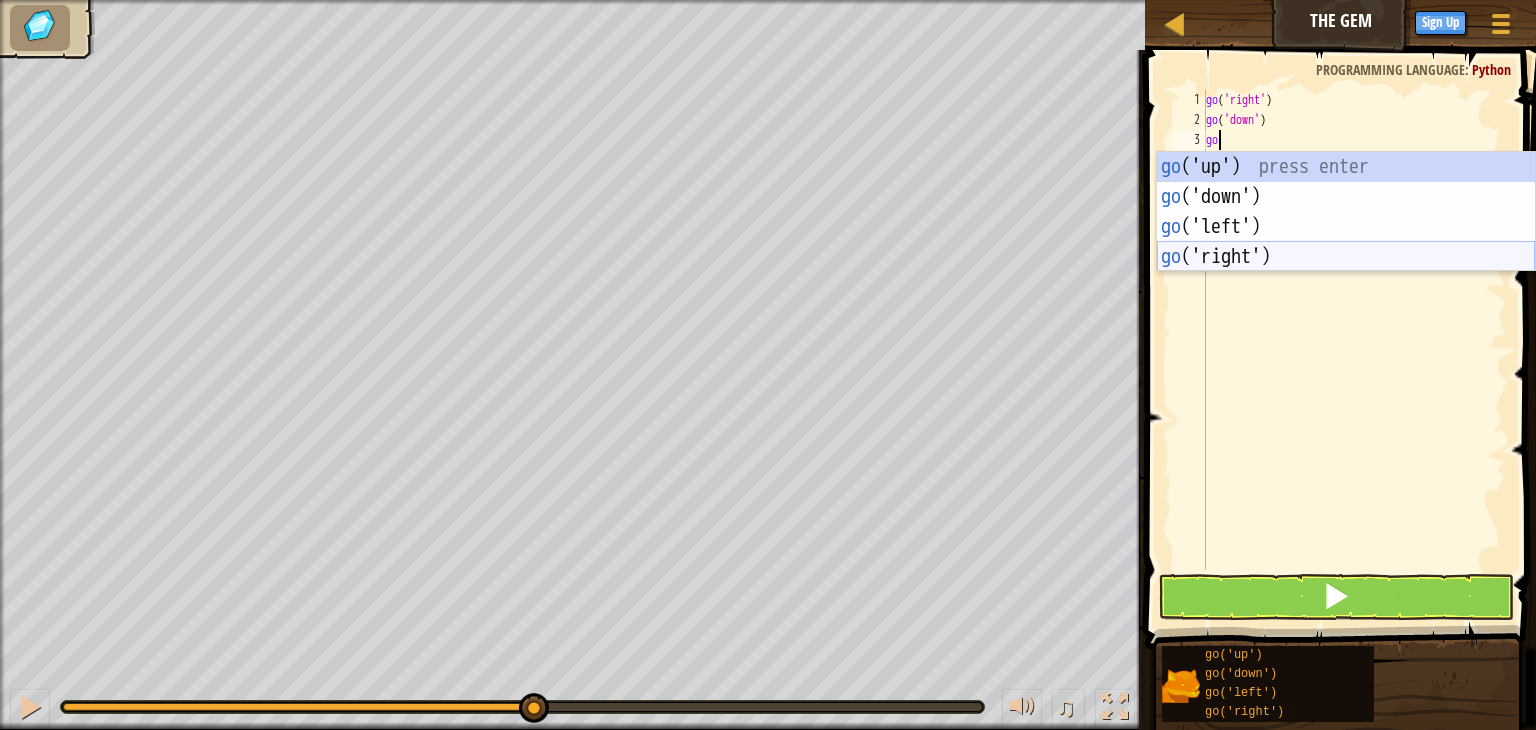 click on "go ('up') press enter go ('down') press enter go ('left') press enter go ('right') press enter" at bounding box center [1346, 242] 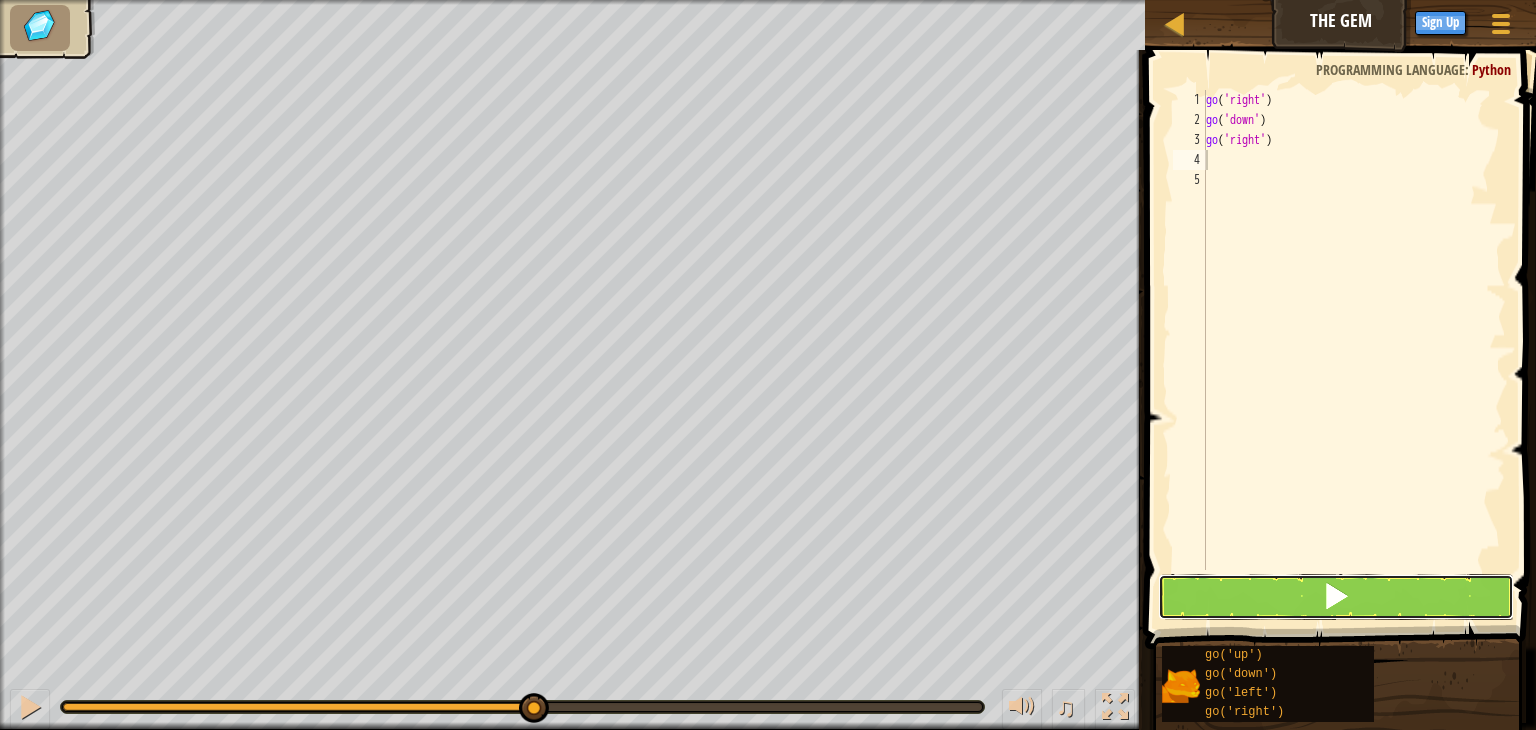 click at bounding box center (1336, 597) 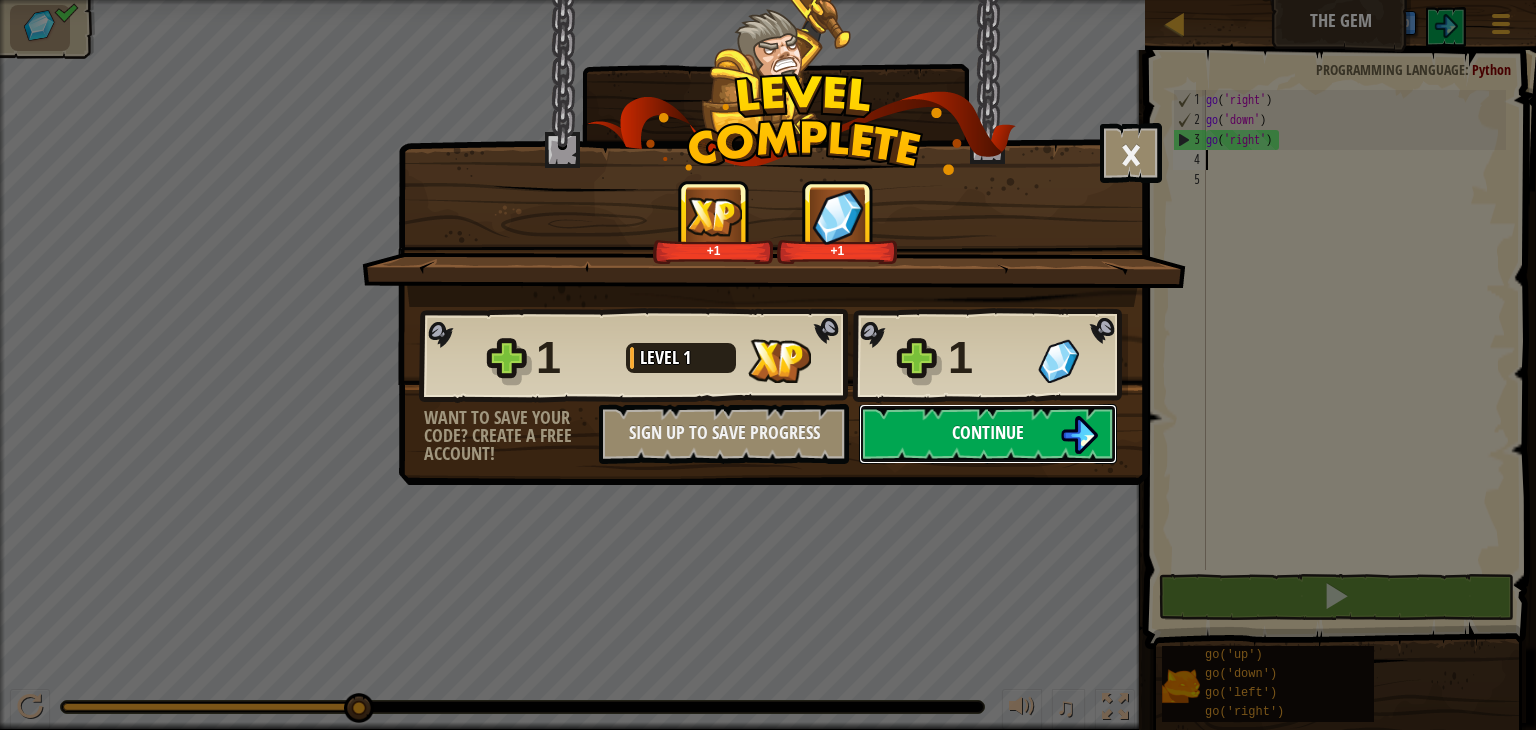 click on "Continue" at bounding box center [988, 432] 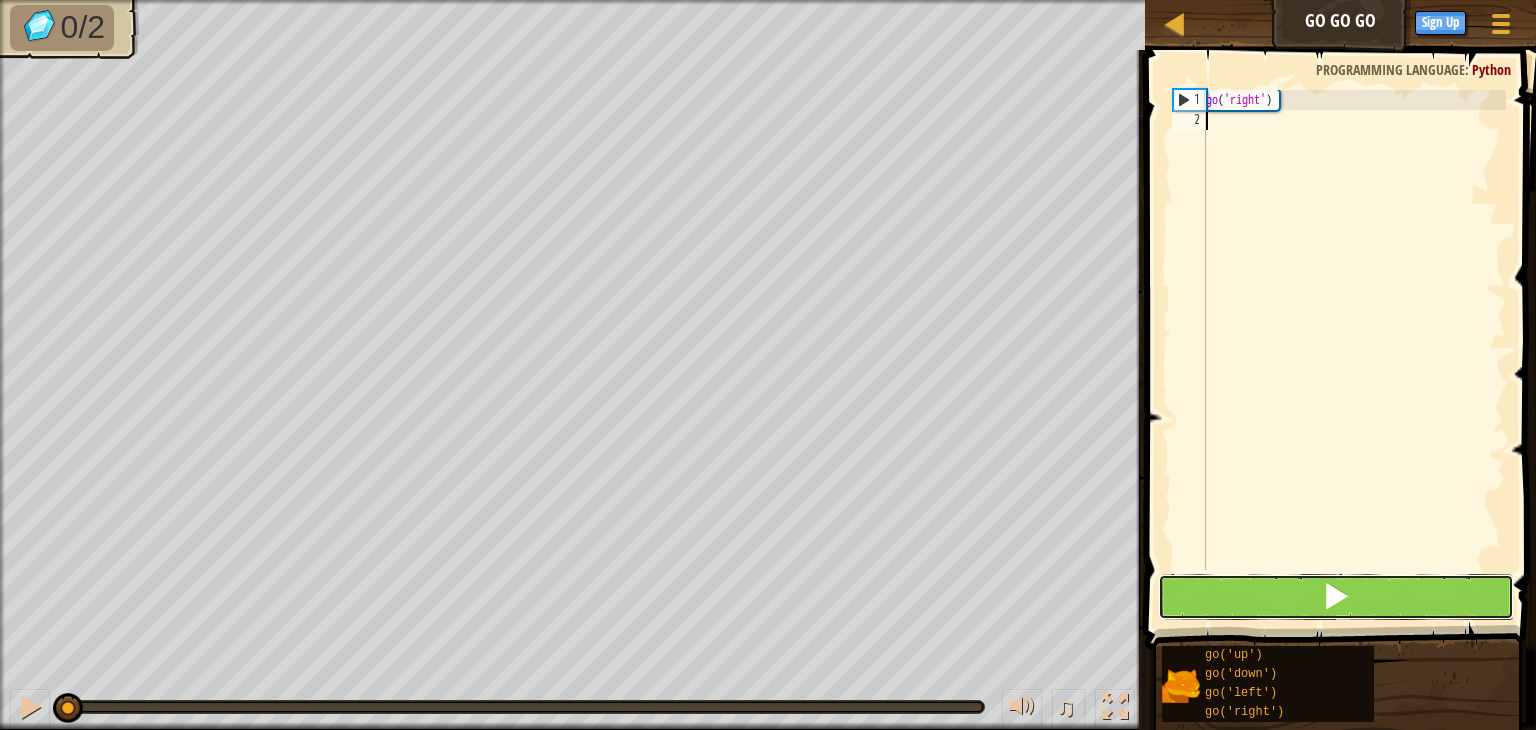click at bounding box center [1336, 597] 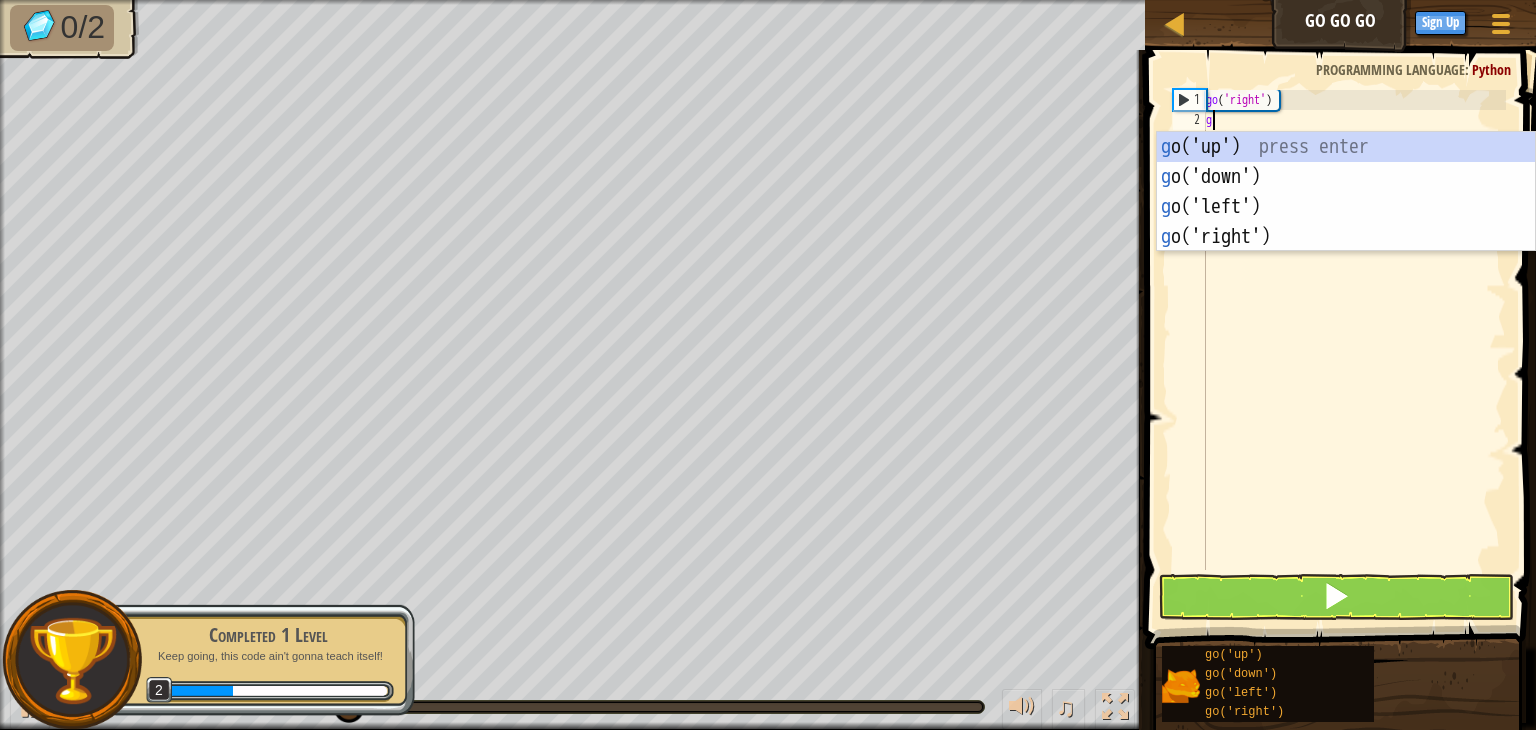 scroll, scrollTop: 9, scrollLeft: 0, axis: vertical 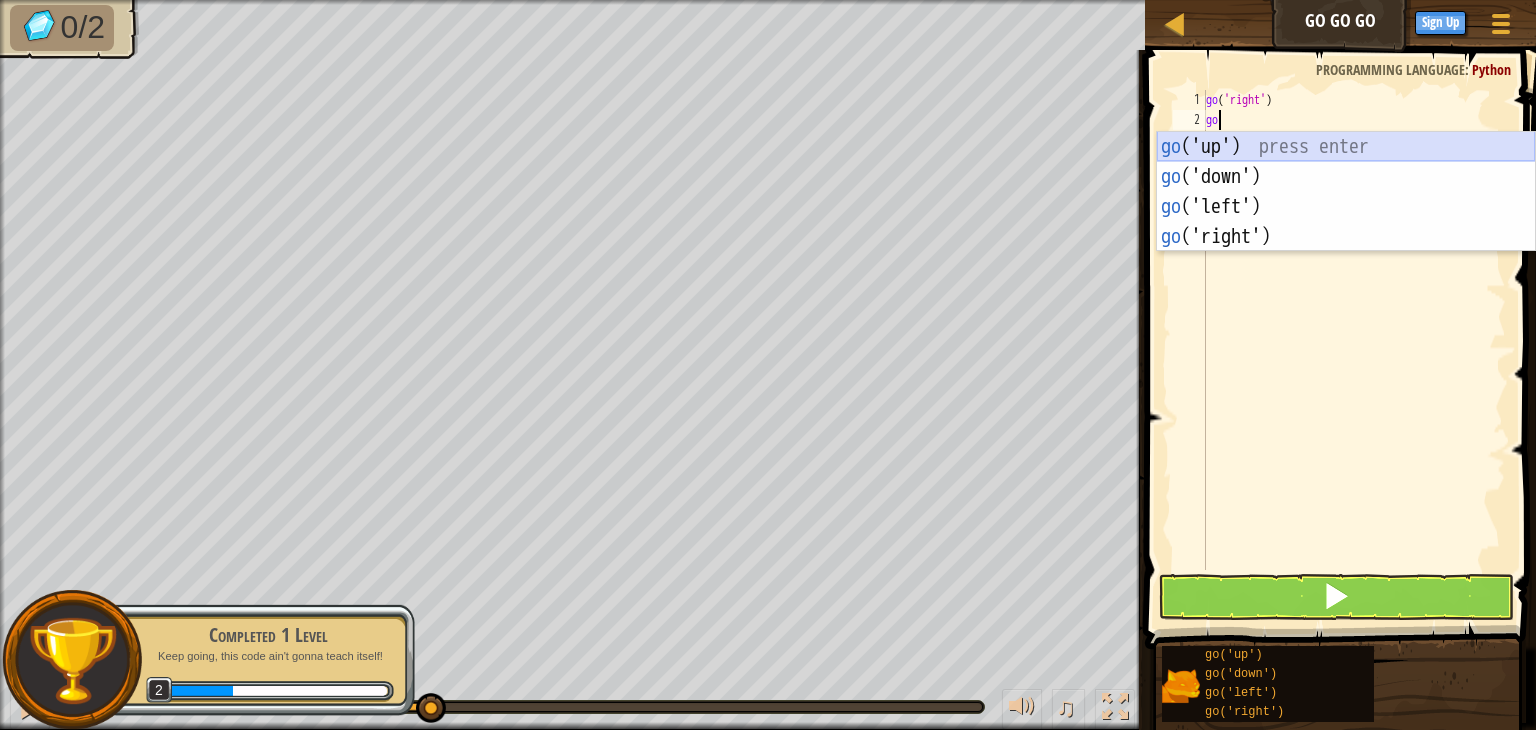 click on "go ('up') press enter go ('down') press enter go ('left') press enter go ('right') press enter" at bounding box center (1346, 222) 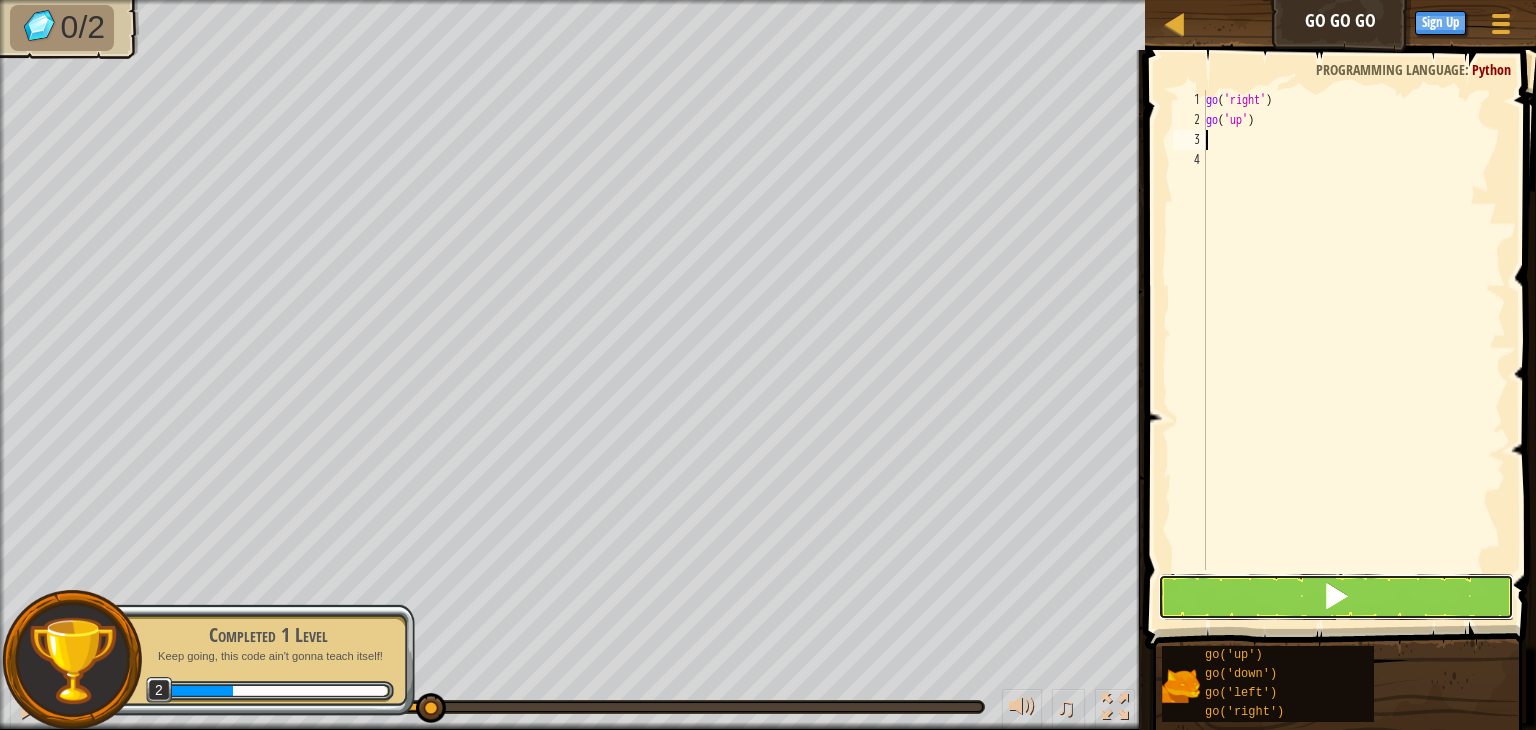 click at bounding box center [1336, 597] 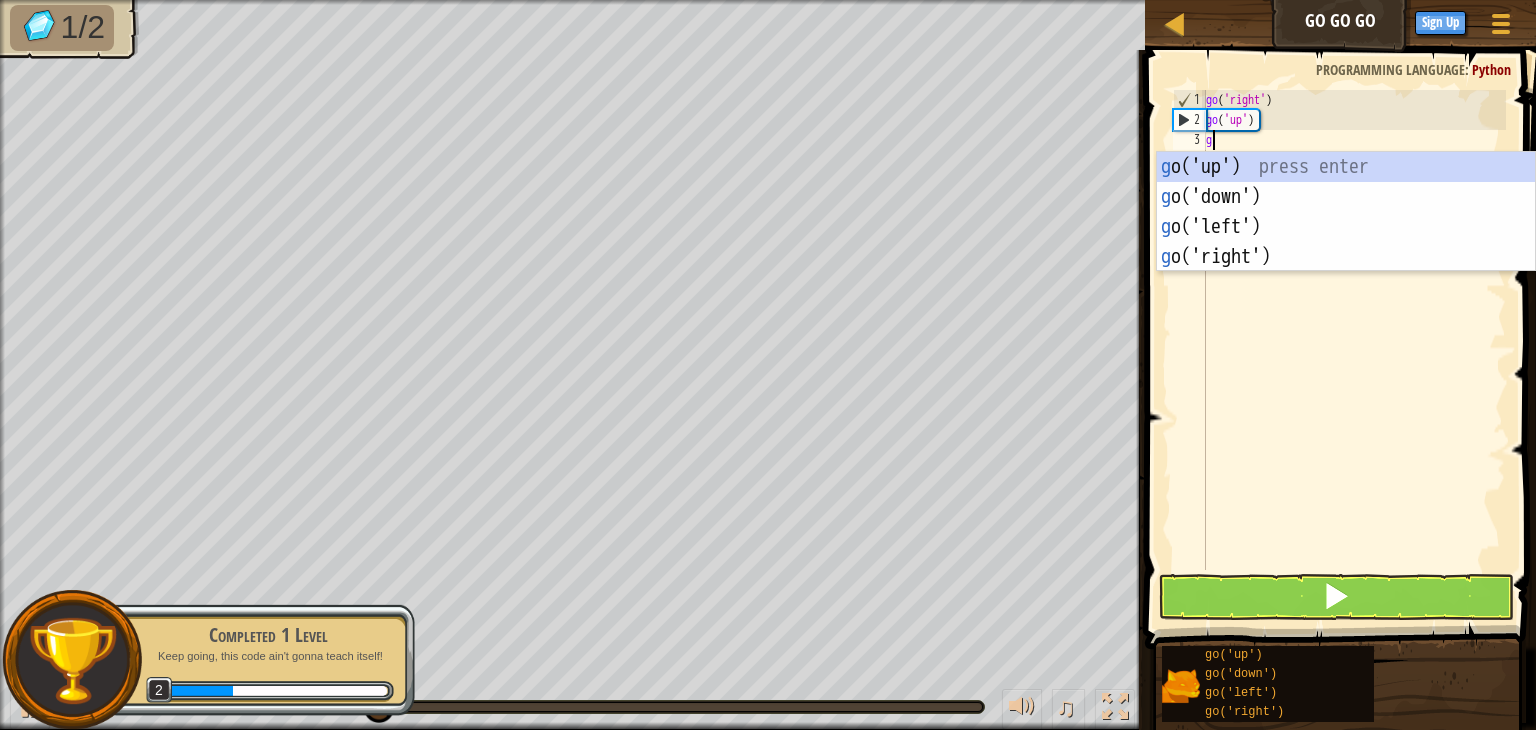 type on "go" 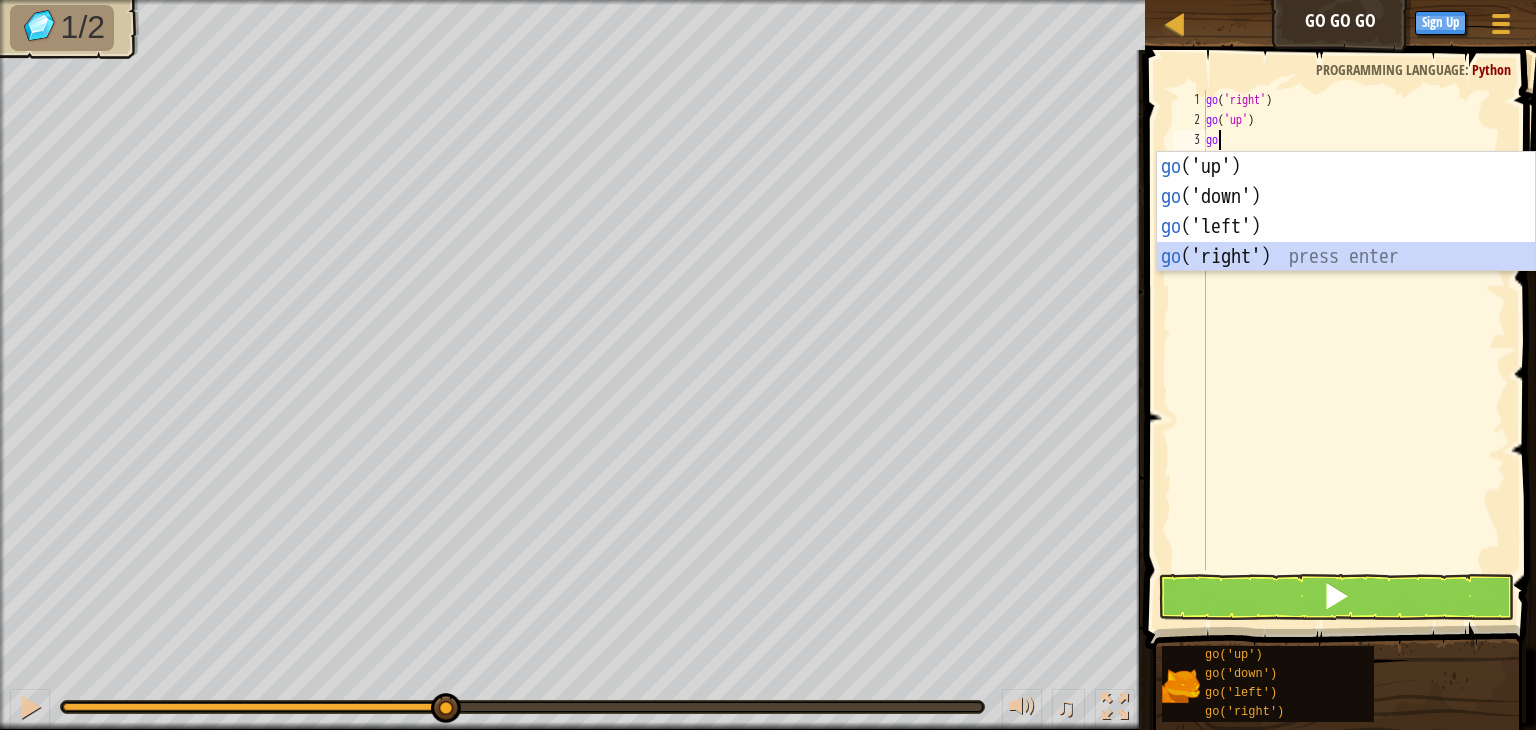 click on "go ('up') press enter go ('down') press enter go ('left') press enter go ('right') press enter" at bounding box center [1346, 242] 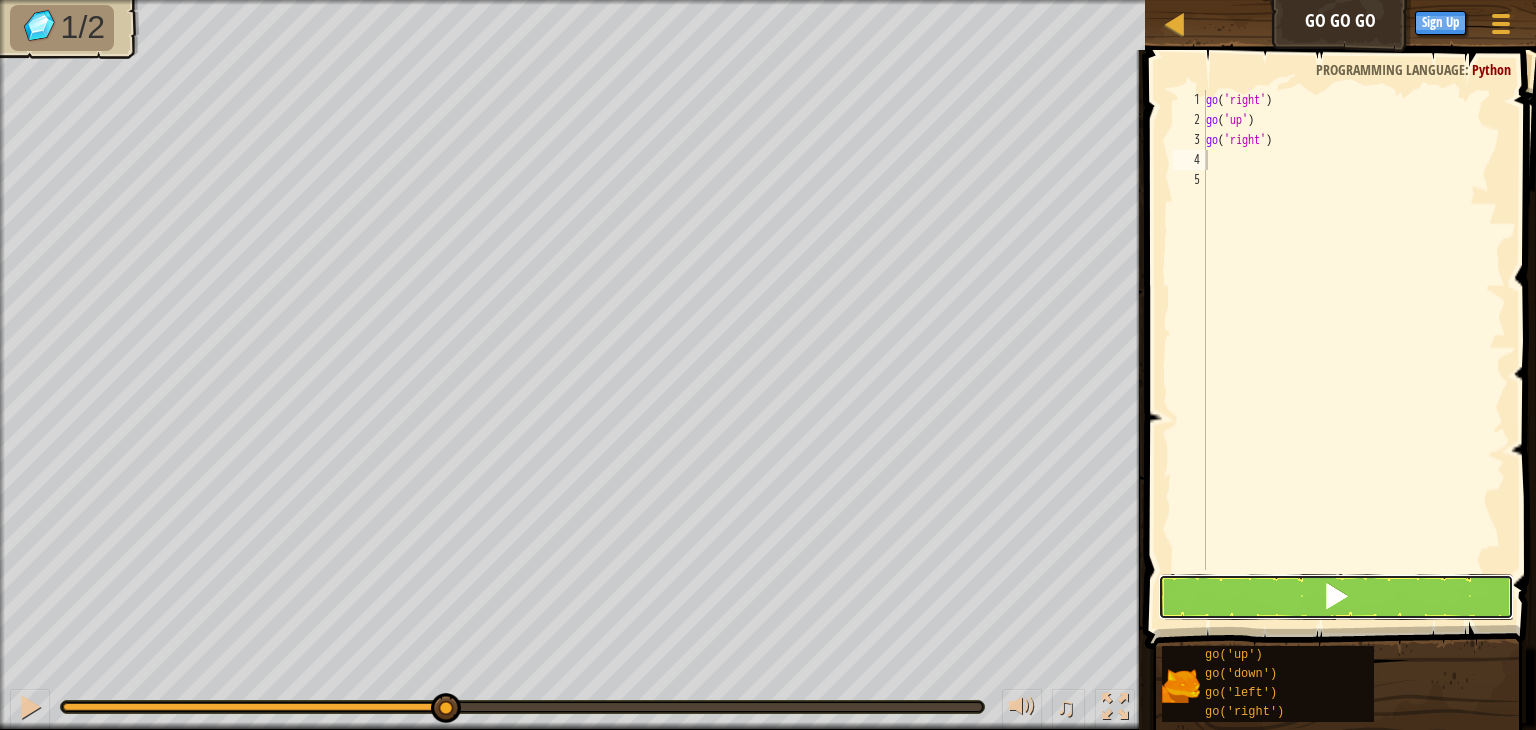 click at bounding box center [1336, 597] 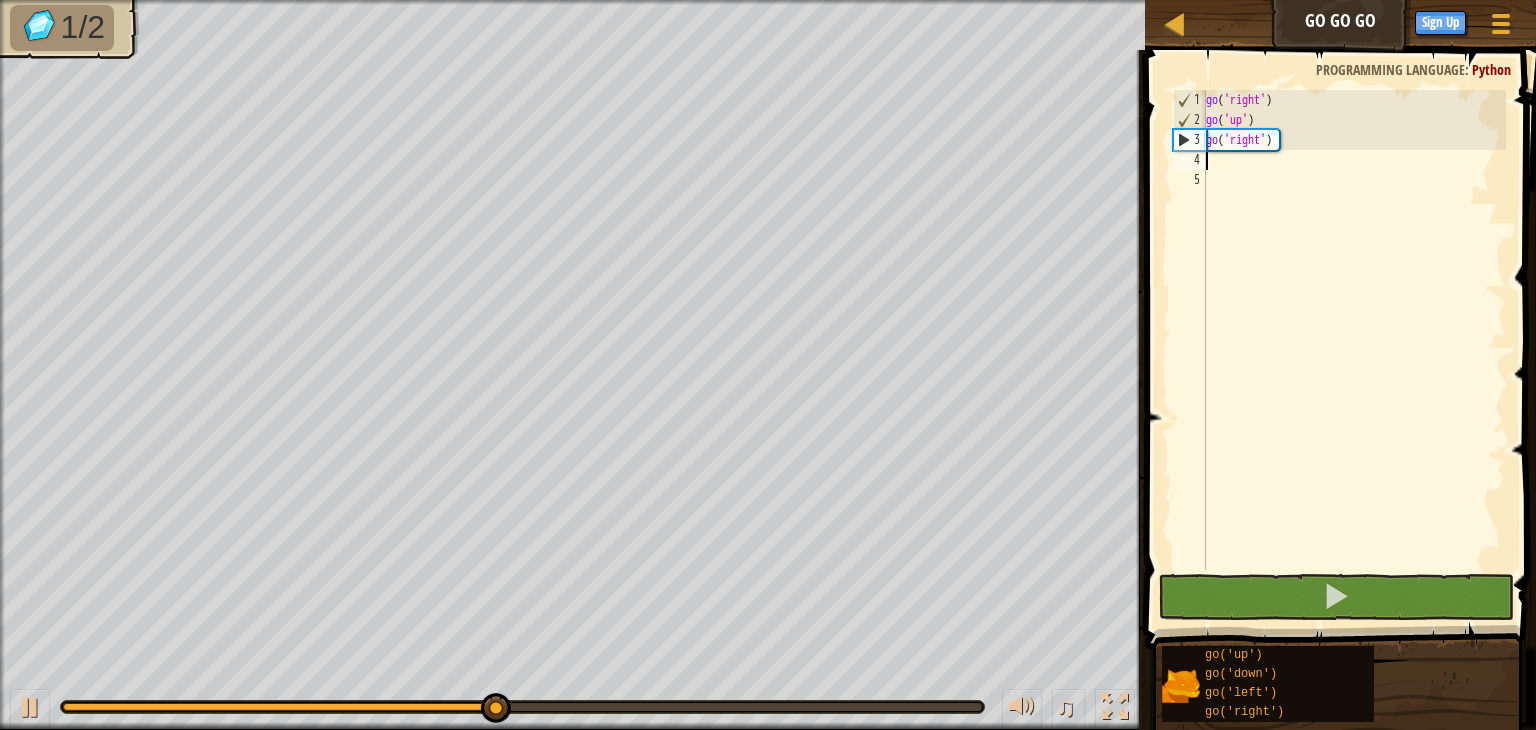 type on "go" 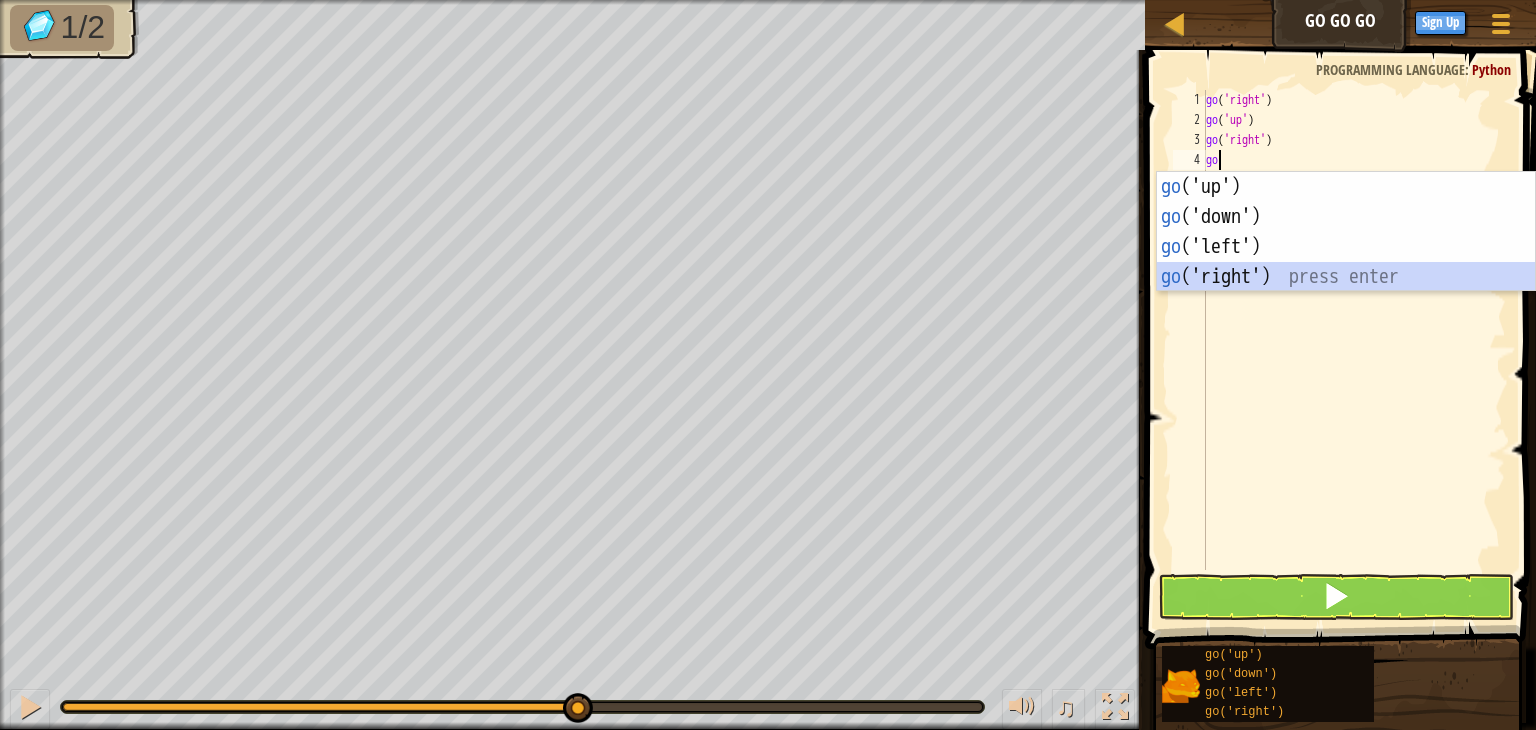 click on "go ('up') press enter go ('down') press enter go ('left') press enter go ('right') press enter" at bounding box center (1346, 262) 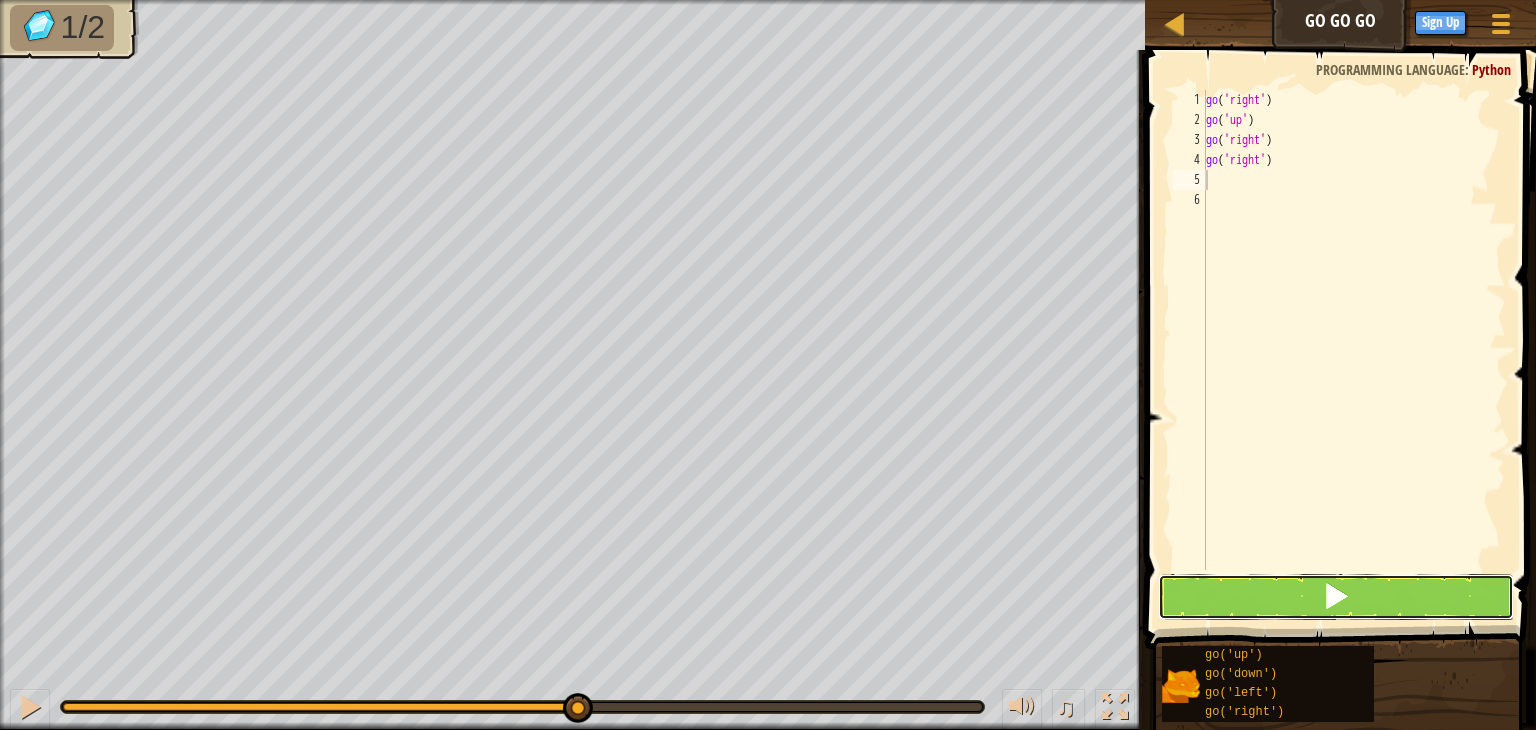 click at bounding box center (1336, 597) 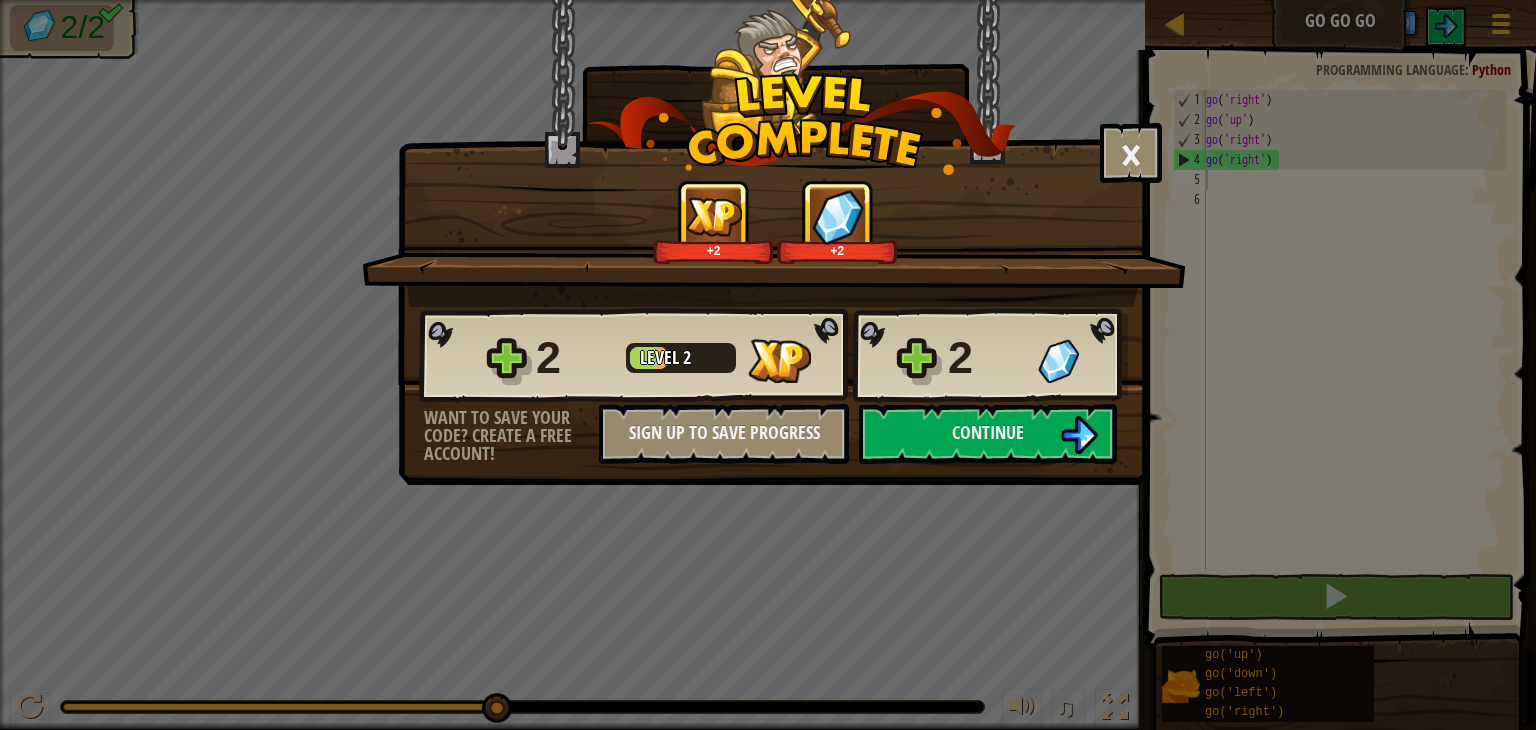click on "× How fun was this level? +2 +2 Reticulating Splines... 2 Level 2 2 Want to save your code? Create a free account! Sign Up to Save Progress Saving Progress Continue" at bounding box center (768, 365) 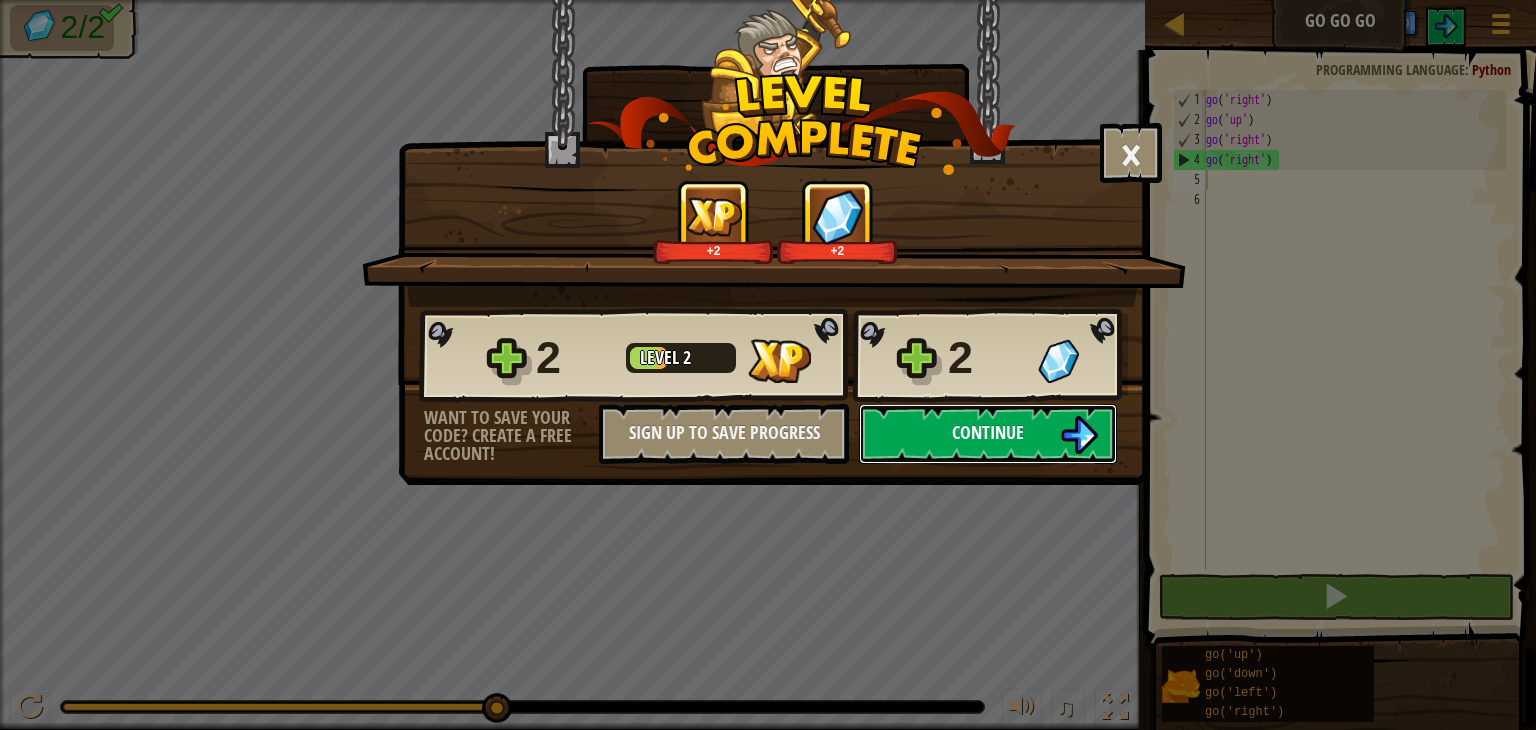 click on "Continue" at bounding box center [988, 434] 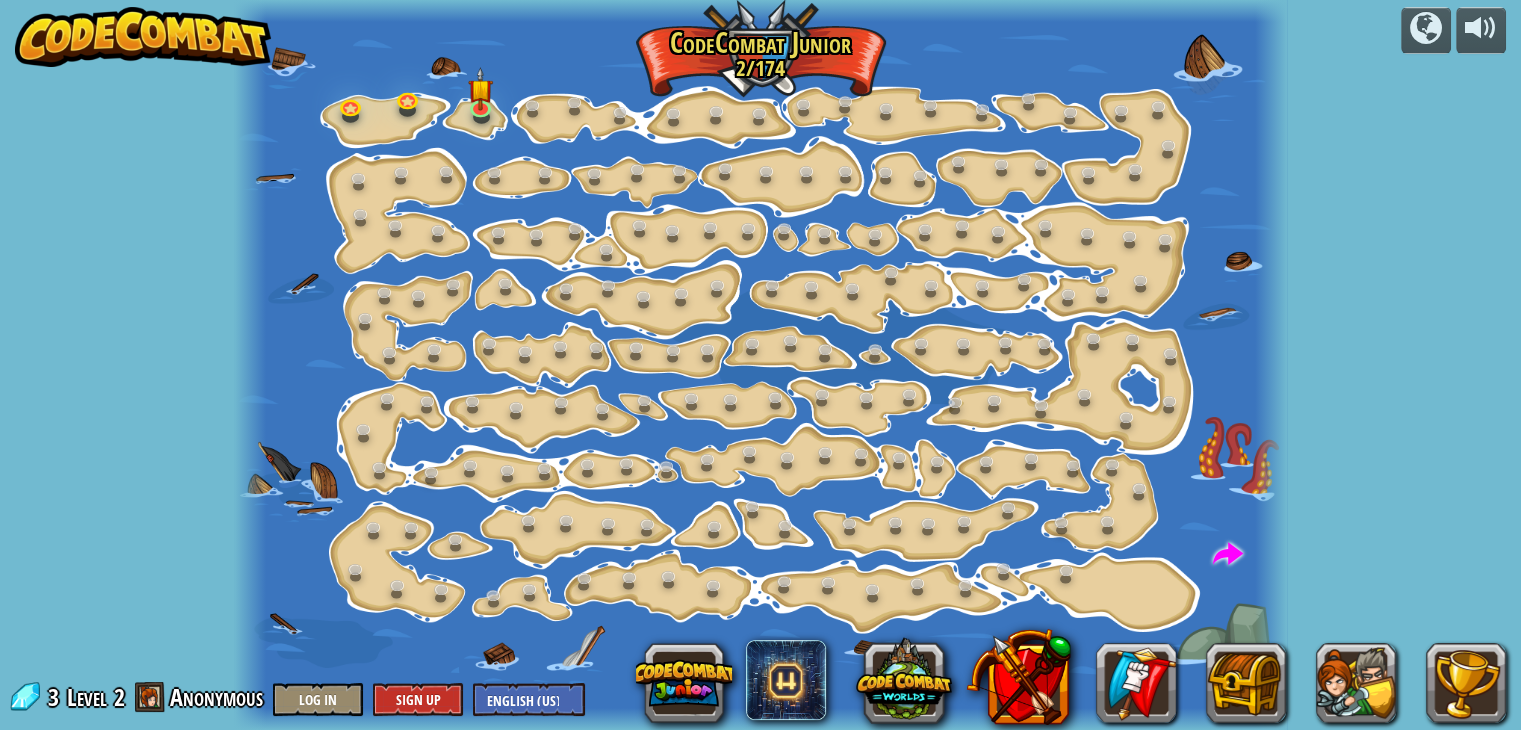 click at bounding box center (143, 37) 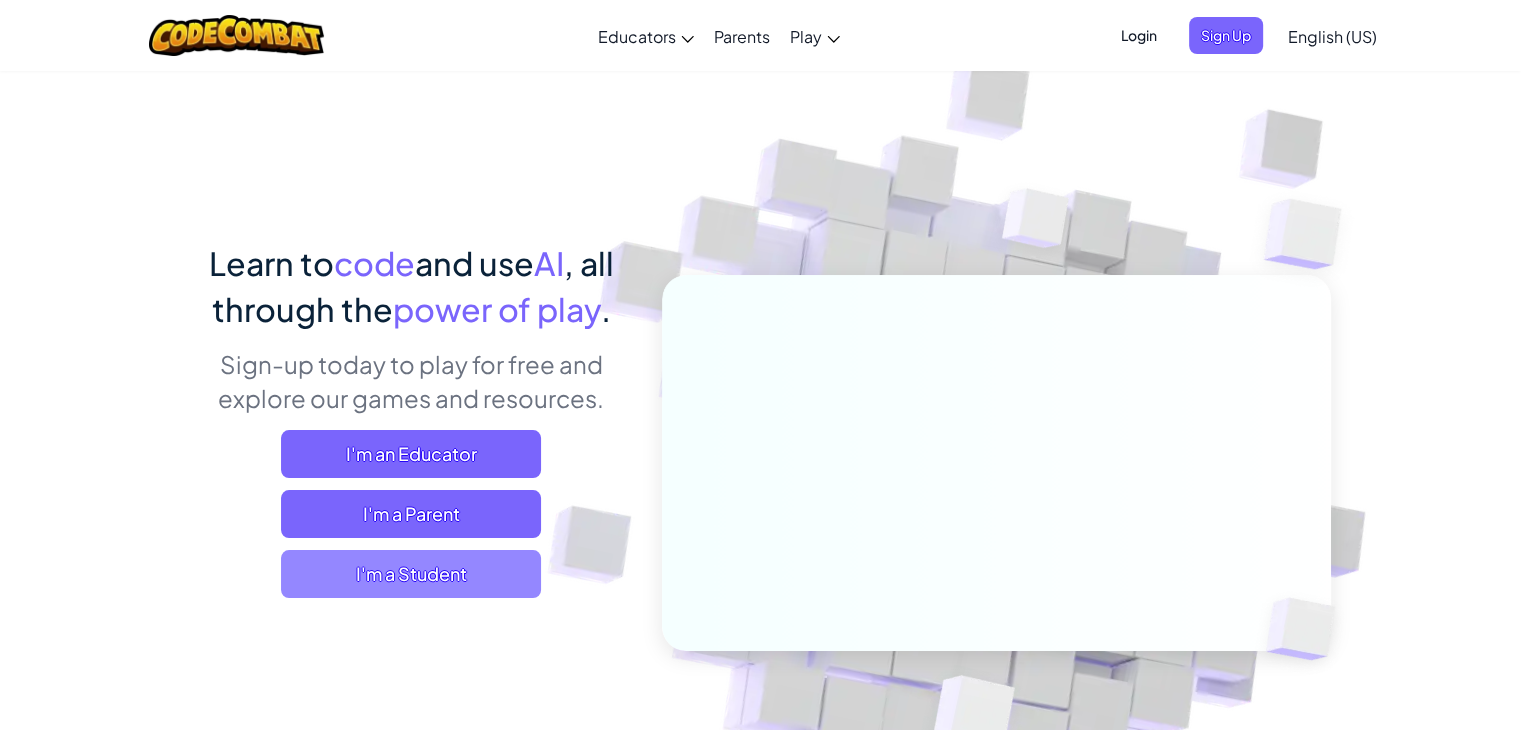 click on "I'm a Student" at bounding box center [411, 574] 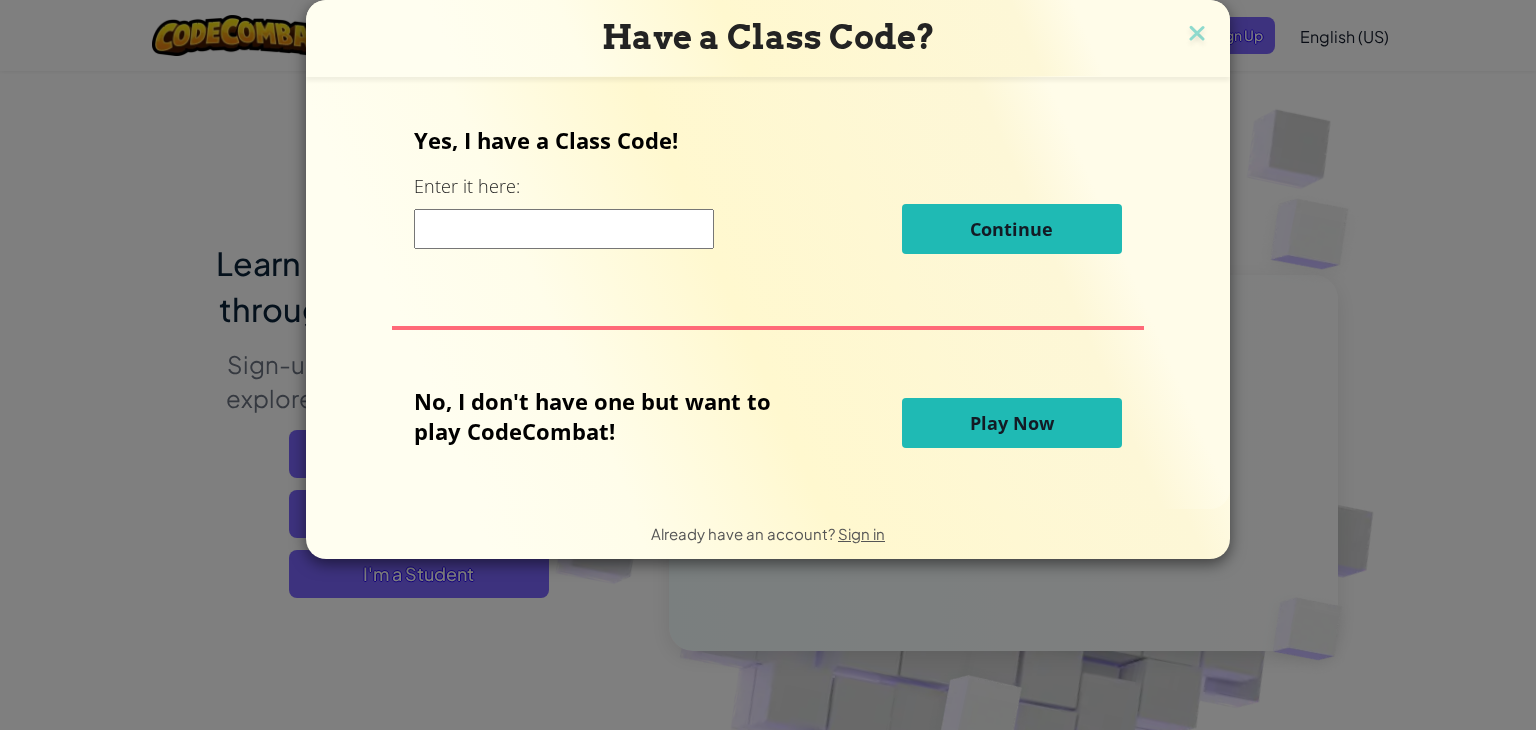 click on "Play Now" at bounding box center [1012, 423] 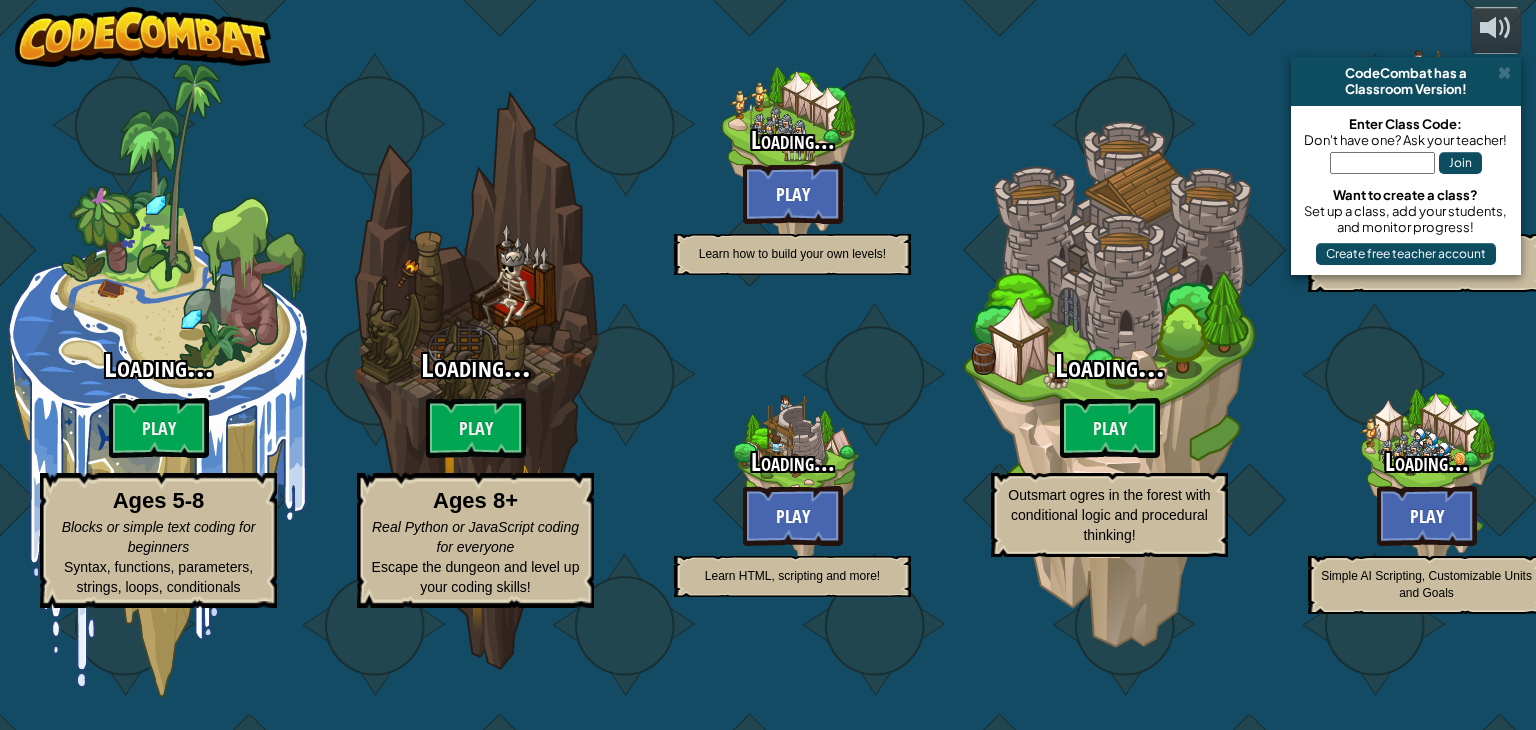 scroll, scrollTop: 0, scrollLeft: 0, axis: both 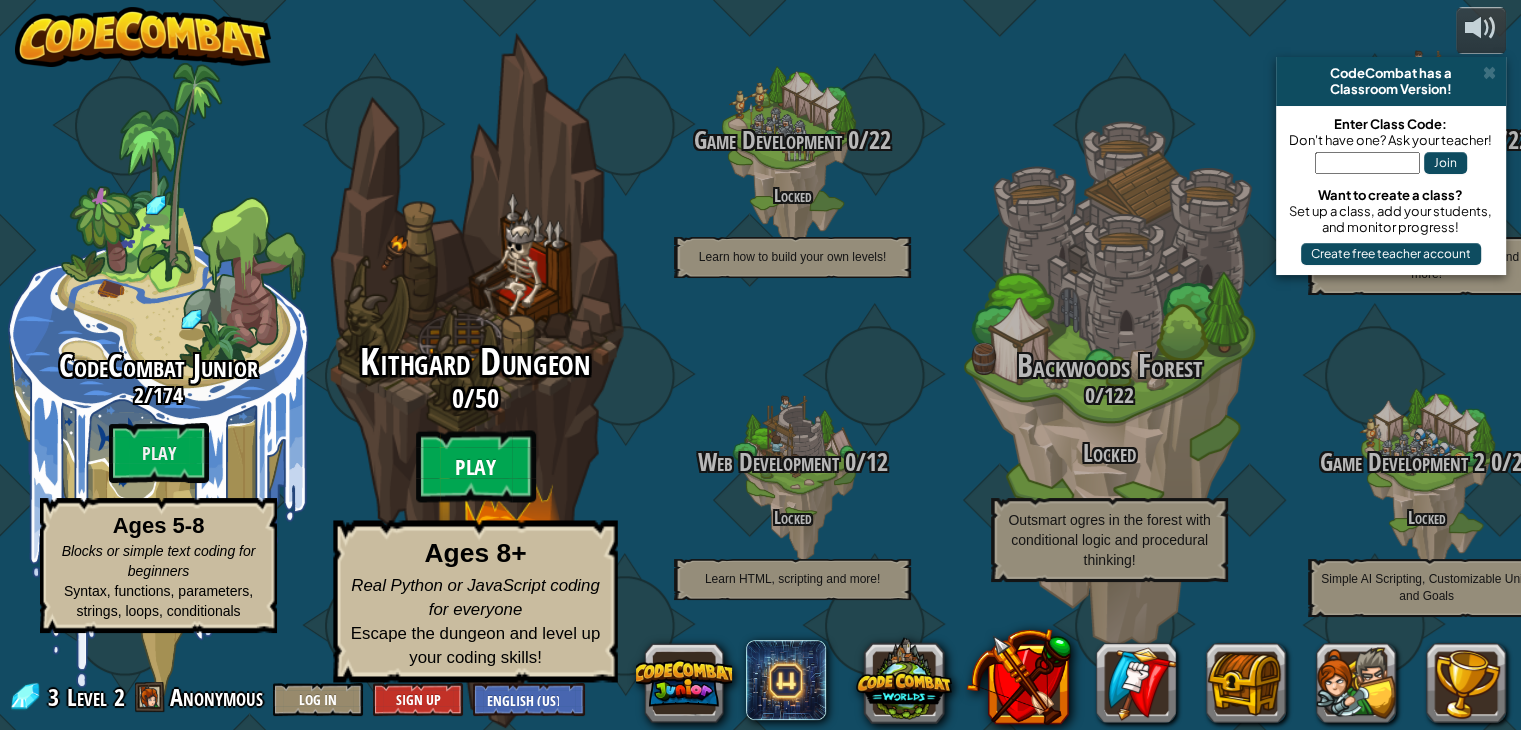 click on "Play" at bounding box center (476, 467) 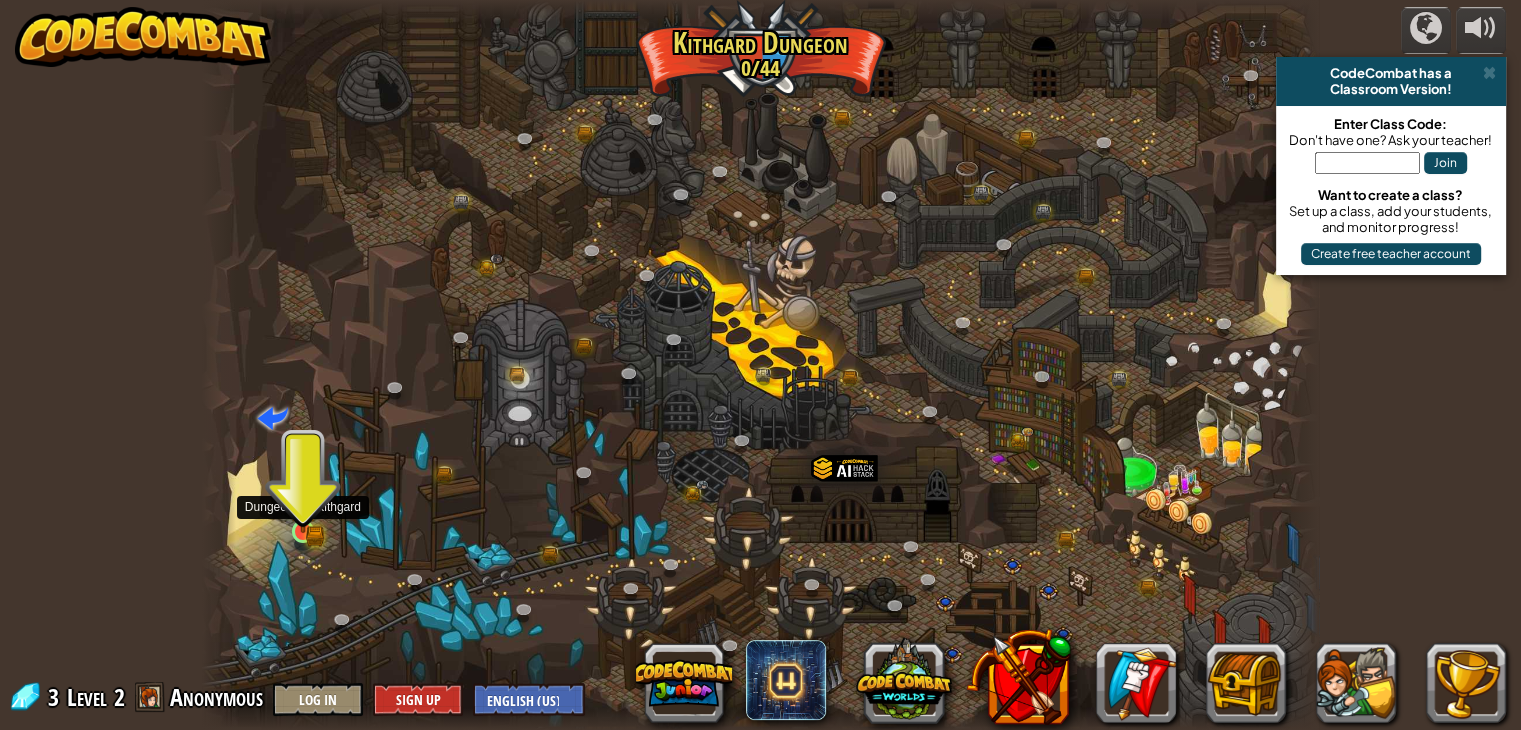 click at bounding box center (303, 502) 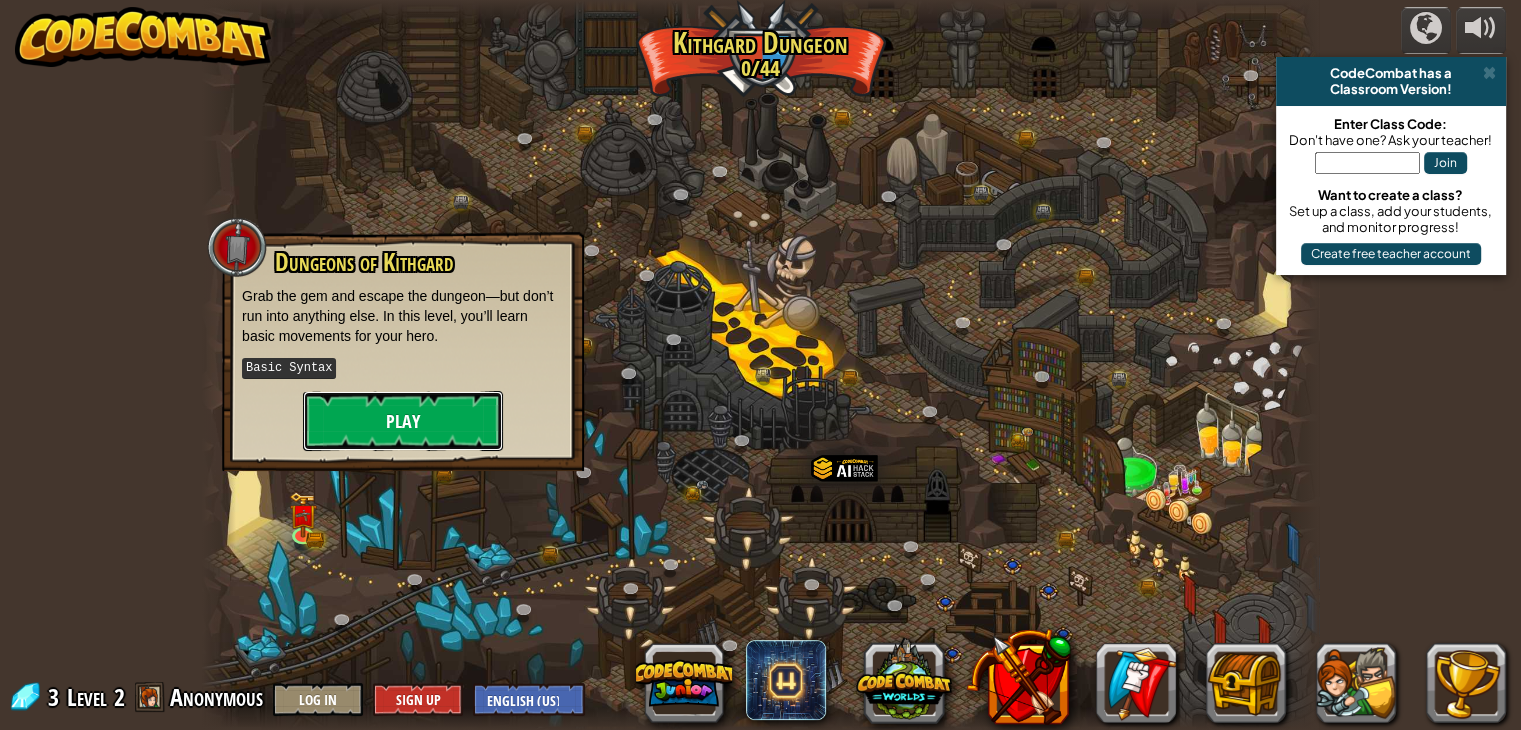 click on "Play" at bounding box center (403, 421) 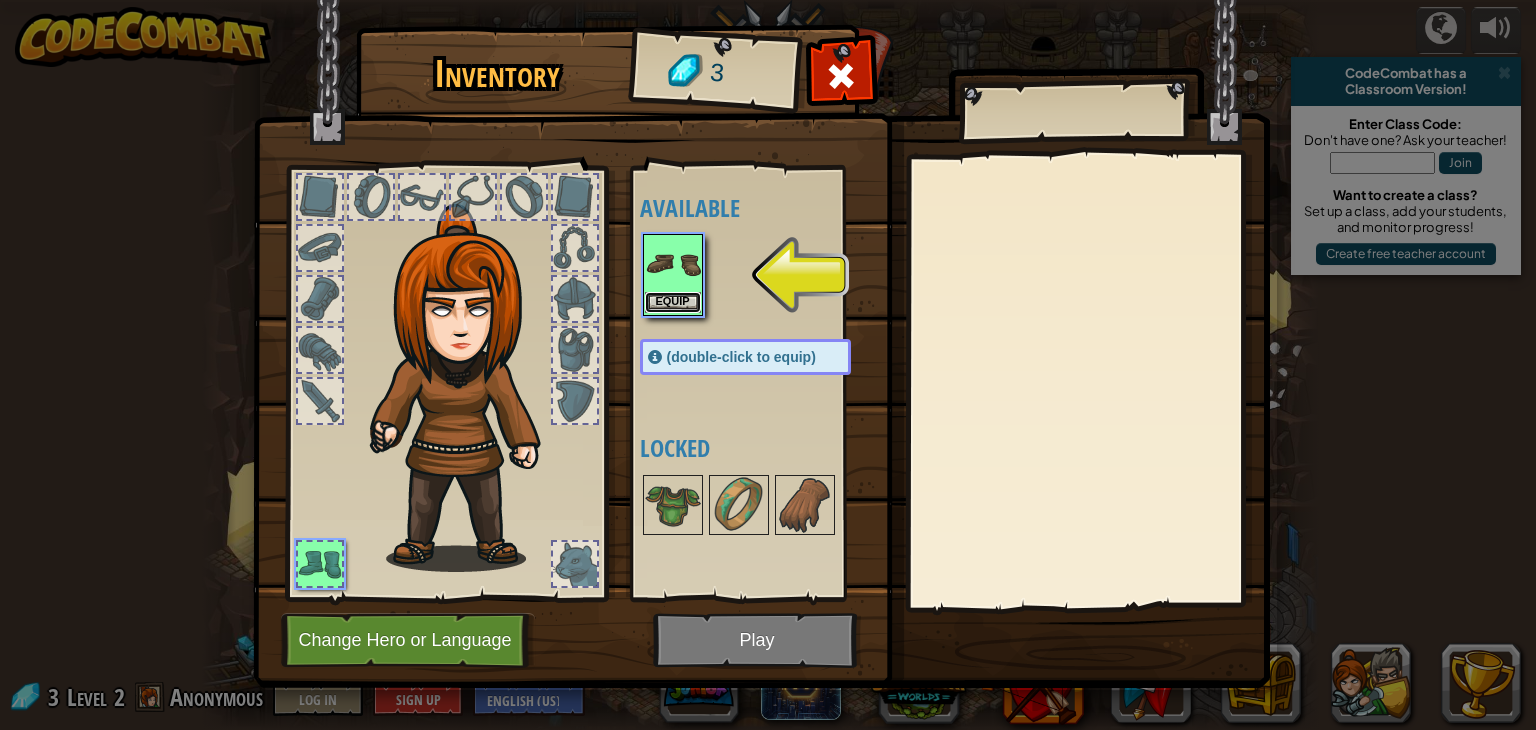 click on "Equip" at bounding box center [673, 302] 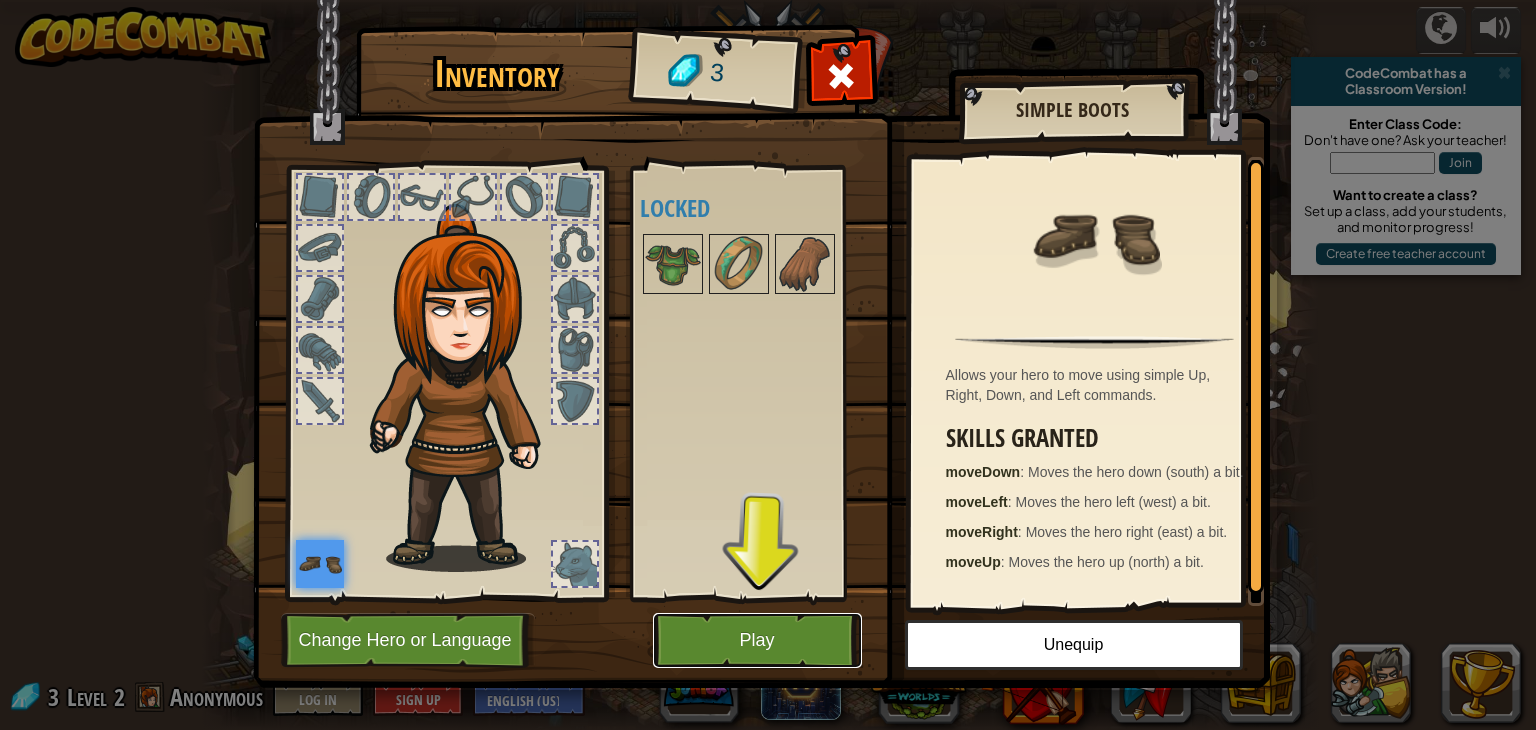 click on "Play" at bounding box center [757, 640] 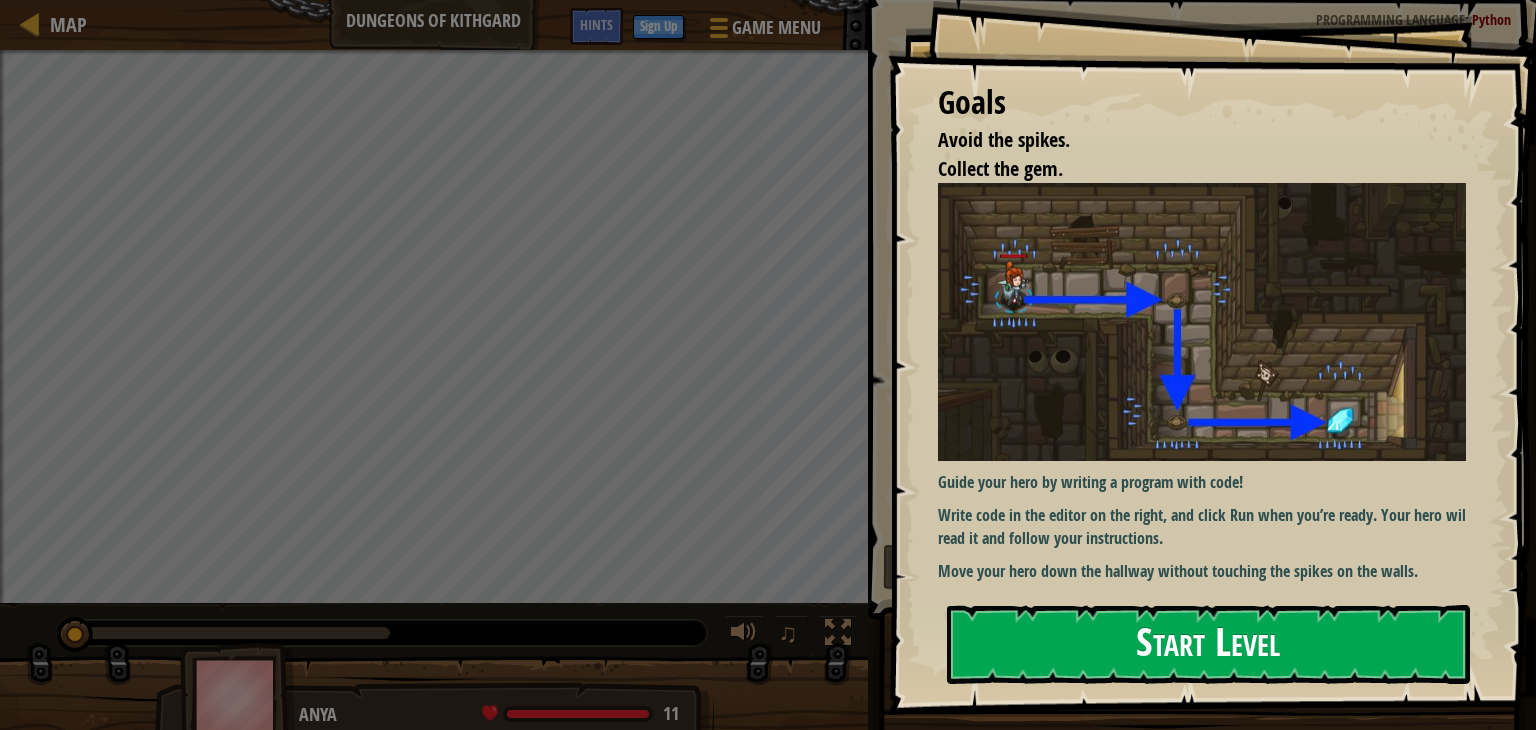 click on "Start Level" at bounding box center [1208, 644] 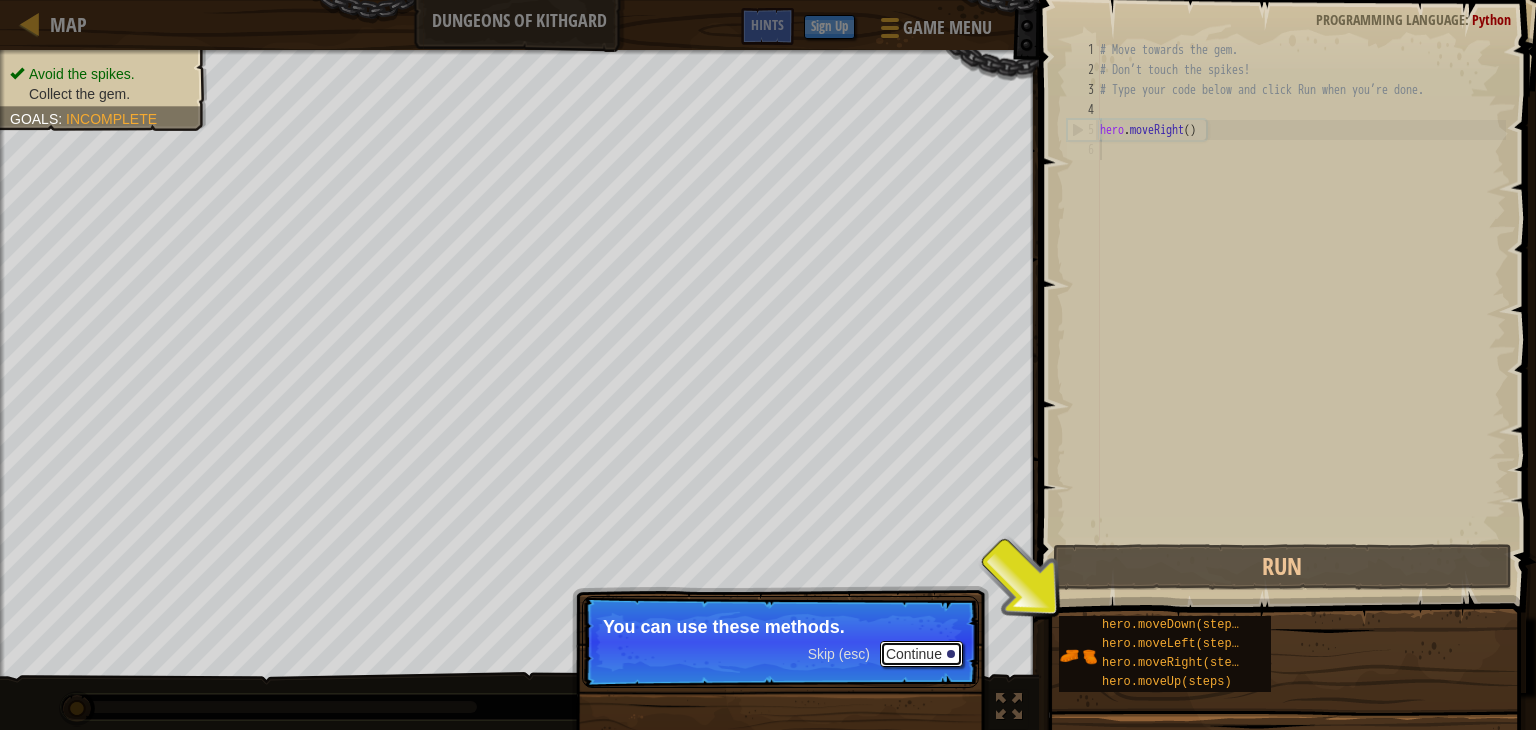 click on "Continue" at bounding box center (921, 654) 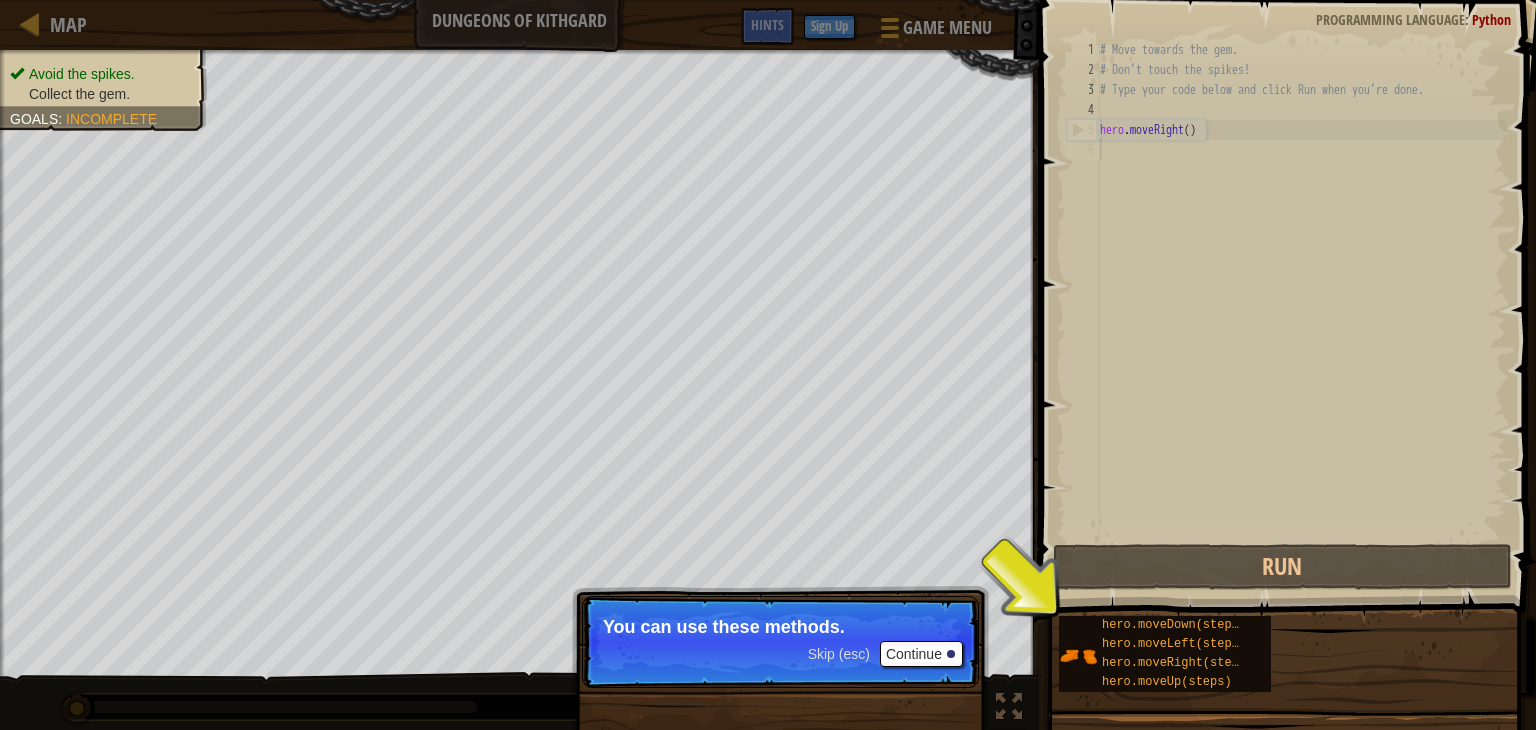 scroll, scrollTop: 9, scrollLeft: 0, axis: vertical 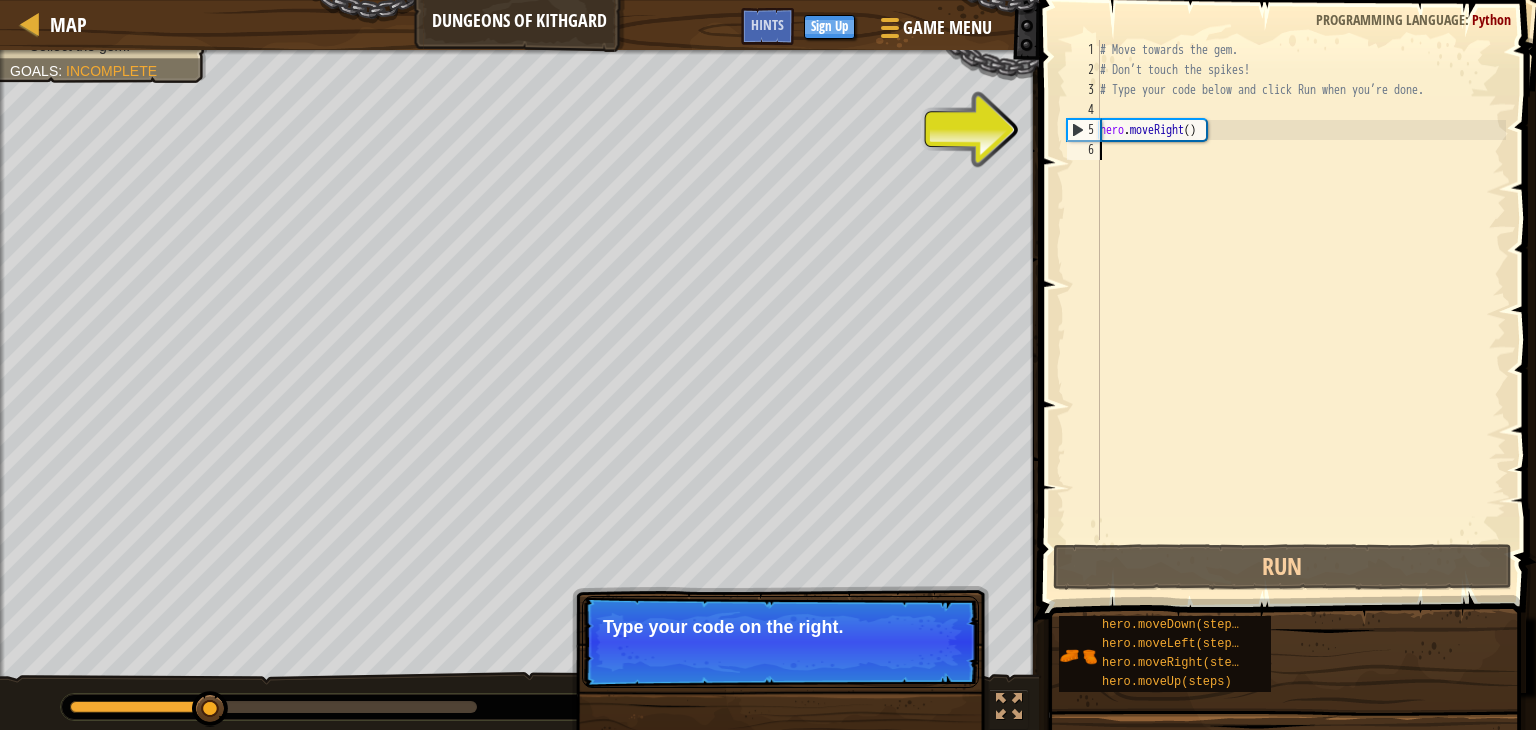 type on "h" 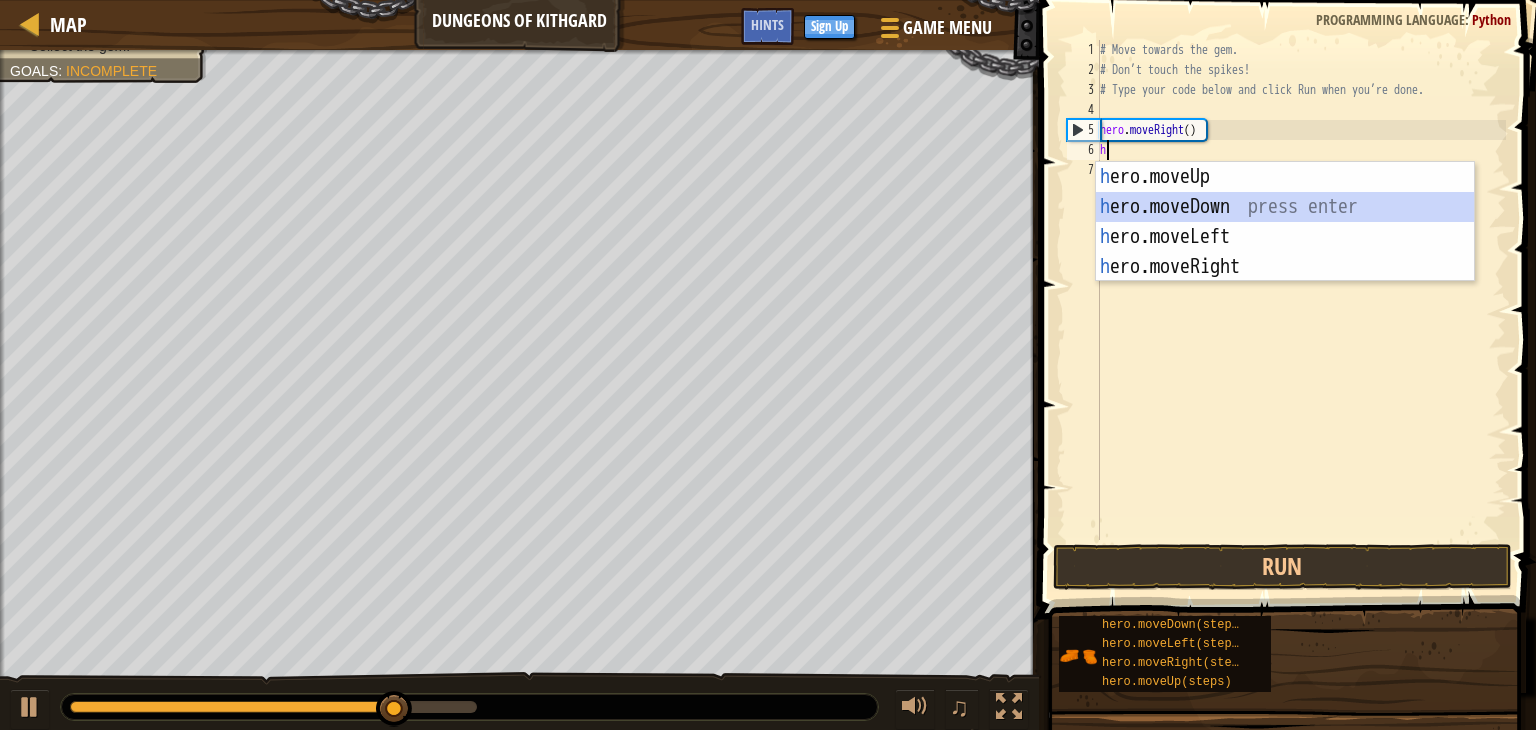 click on "h ero.moveUp press enter h ero.moveDown press enter h ero.moveLeft press enter h ero.moveRight press enter" at bounding box center [1285, 252] 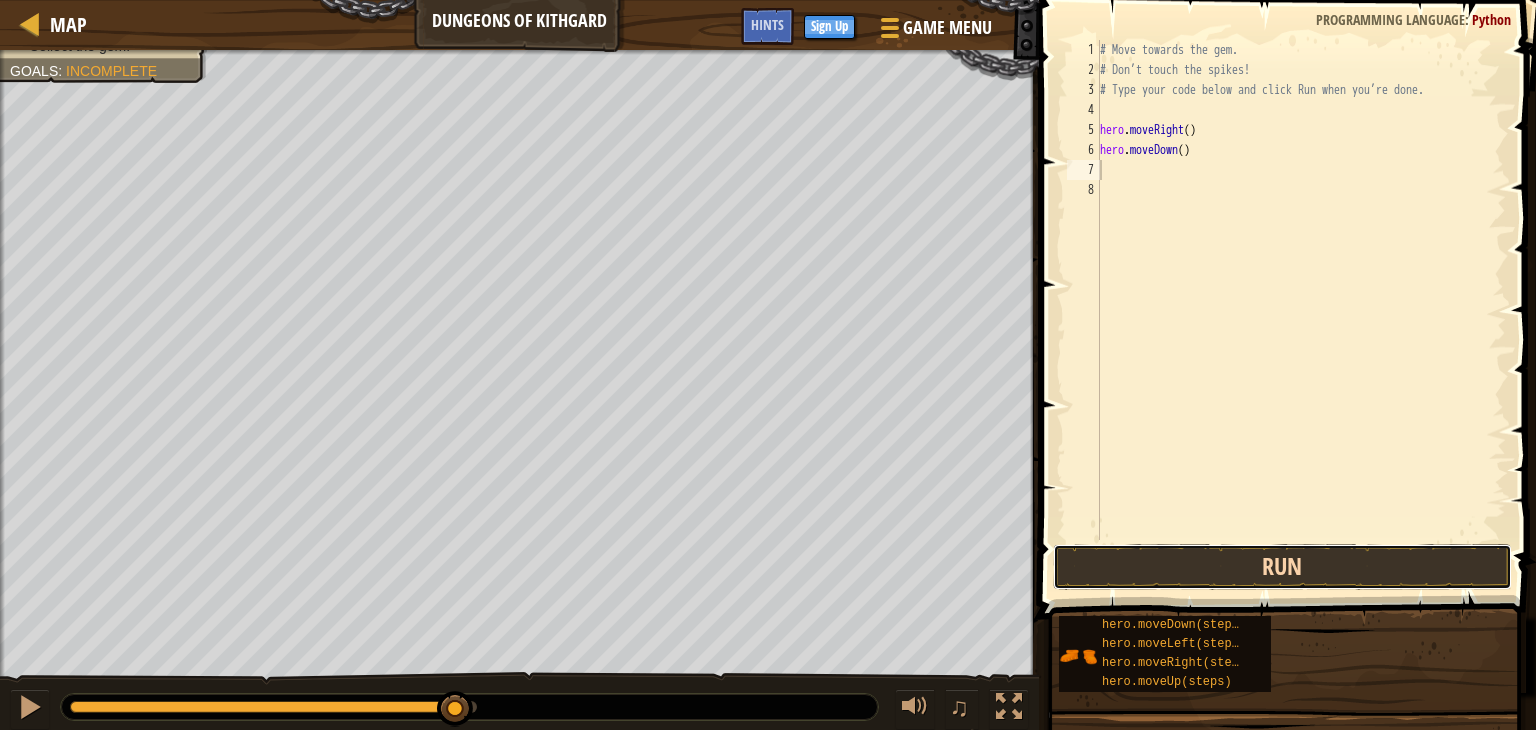 click on "Run" at bounding box center (1282, 567) 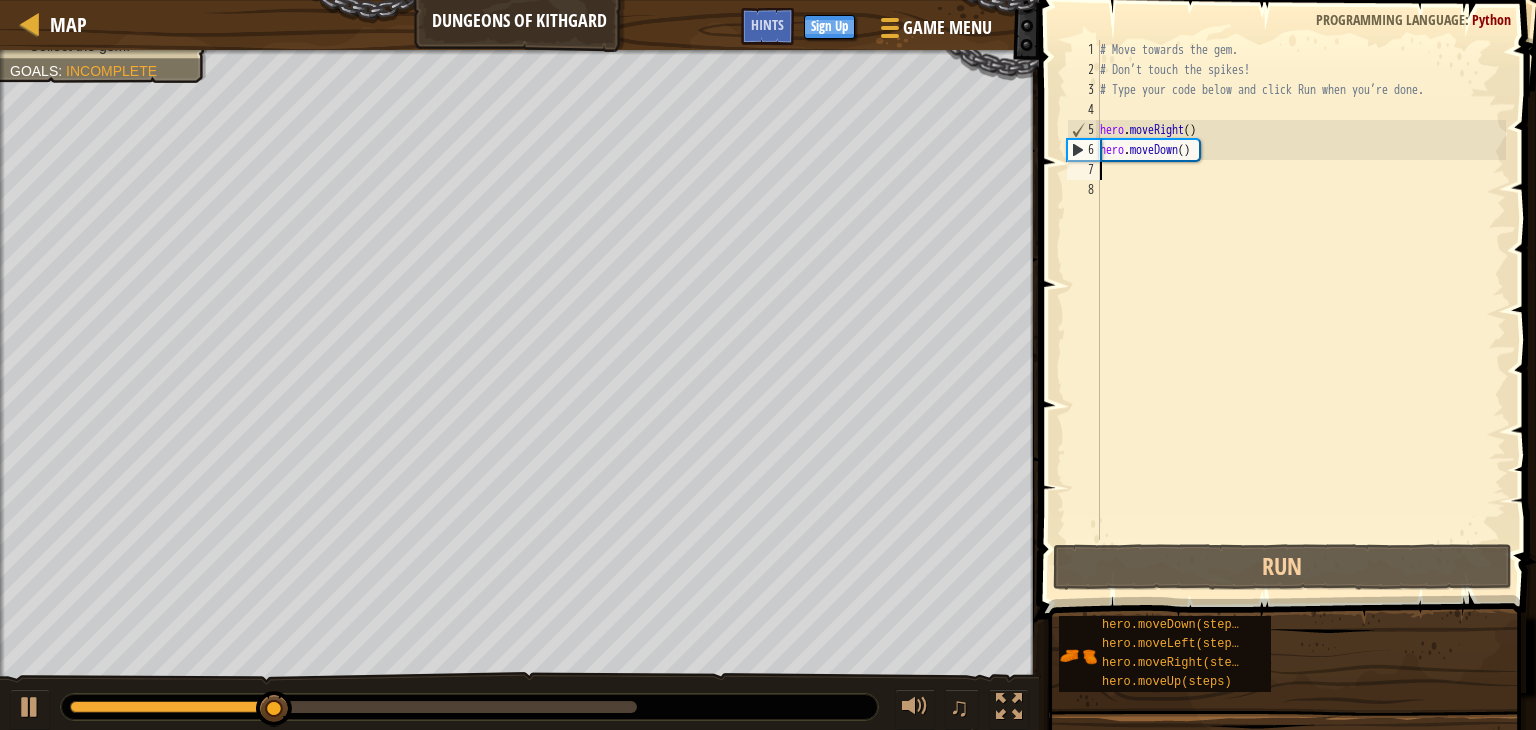 type on "h" 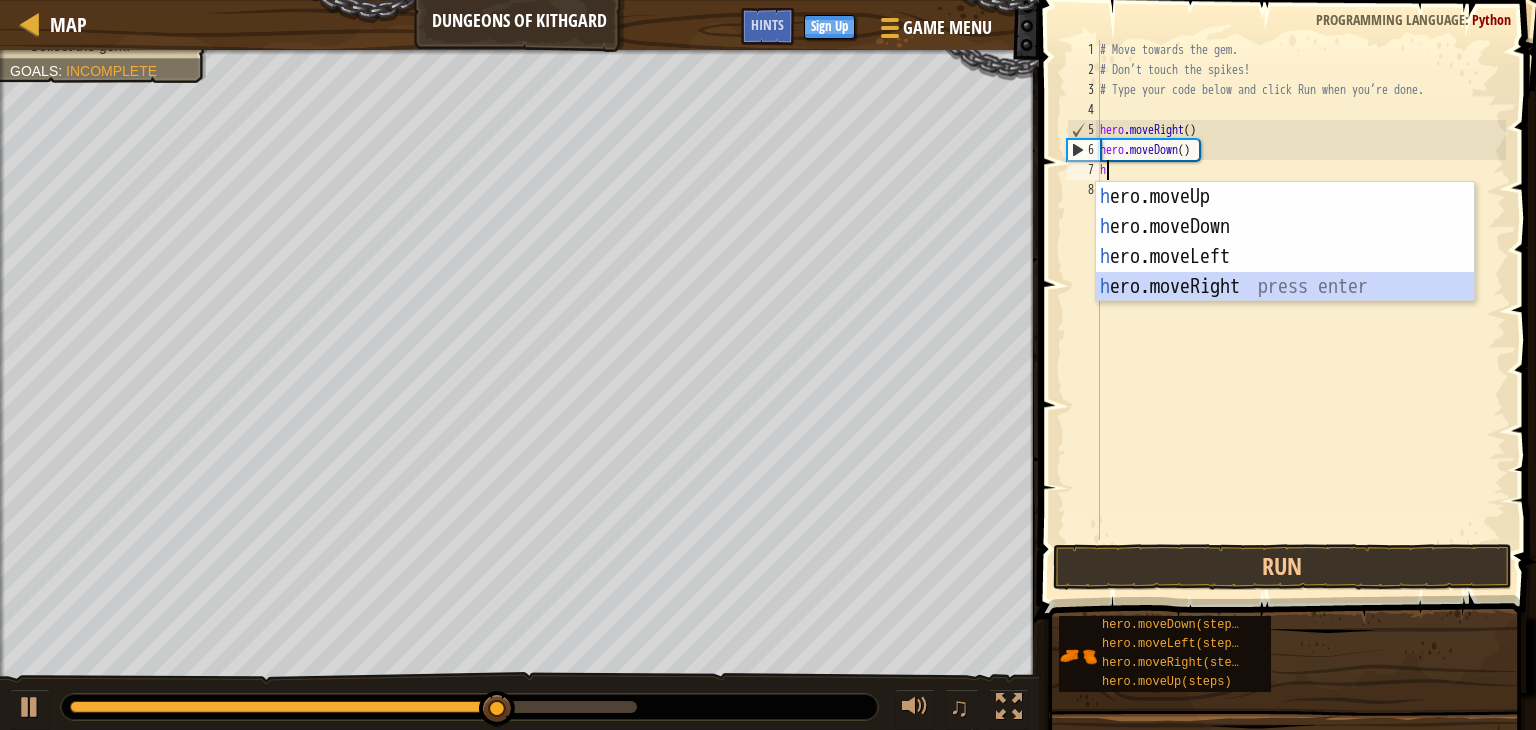 click on "h ero.moveUp press enter h ero.moveDown press enter h ero.moveLeft press enter h ero.moveRight press enter" at bounding box center [1285, 272] 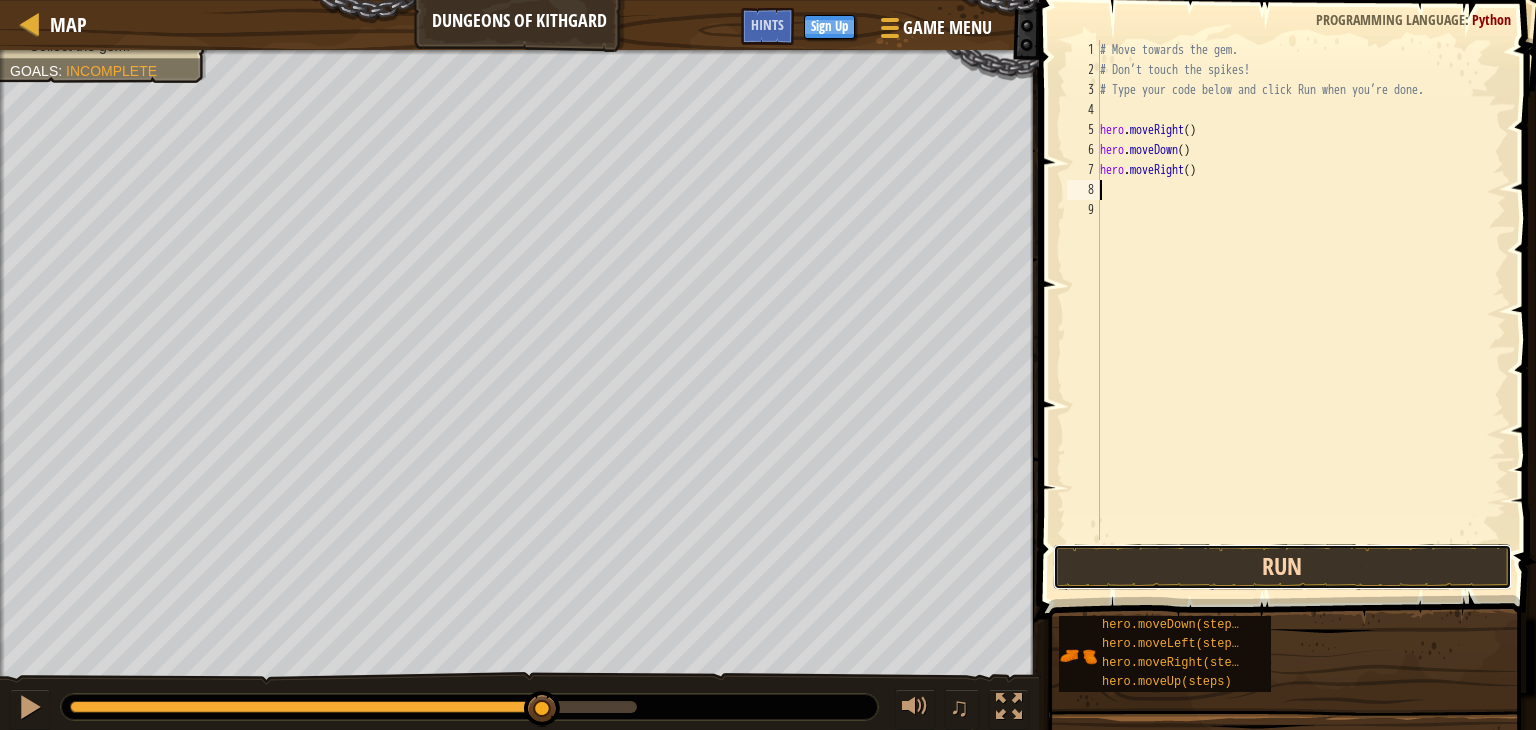 click on "Run" at bounding box center (1282, 567) 